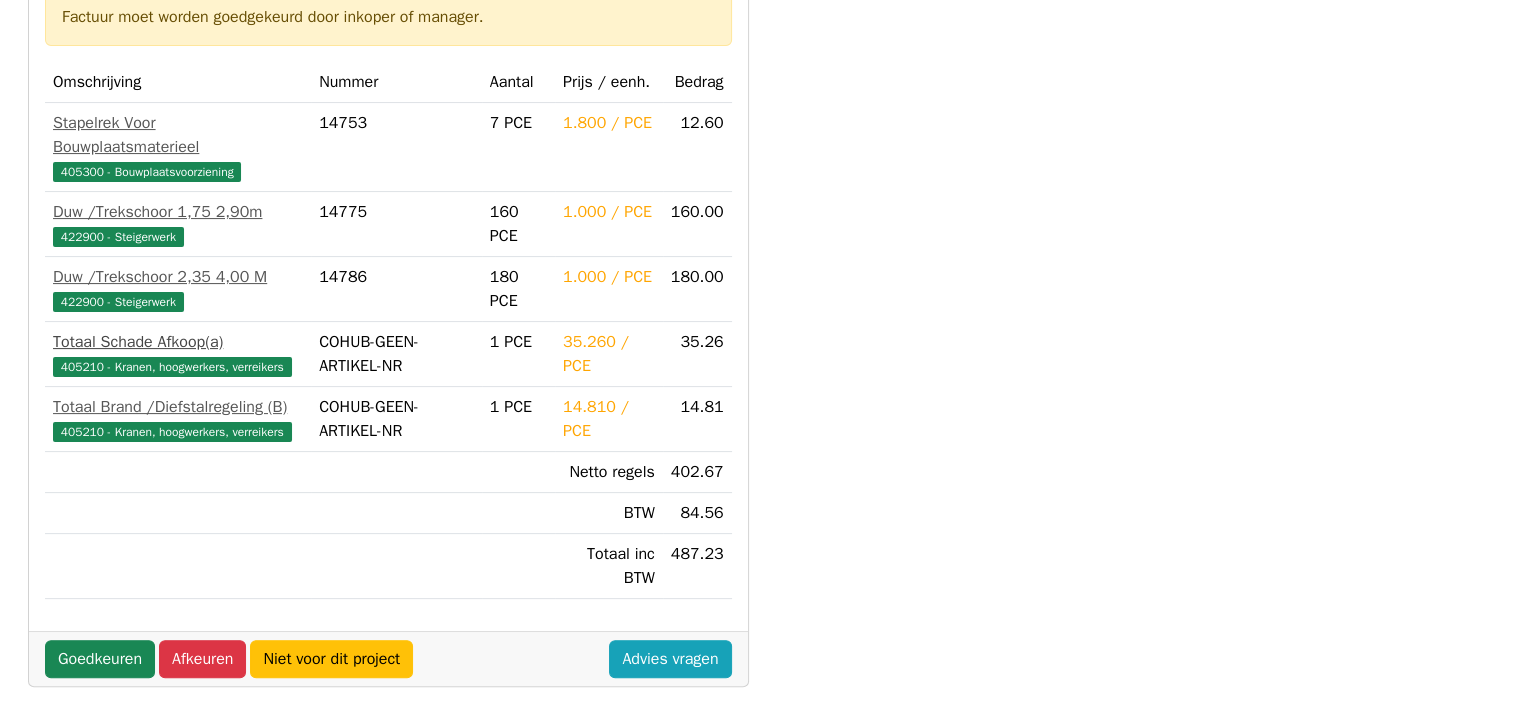 scroll, scrollTop: 400, scrollLeft: 0, axis: vertical 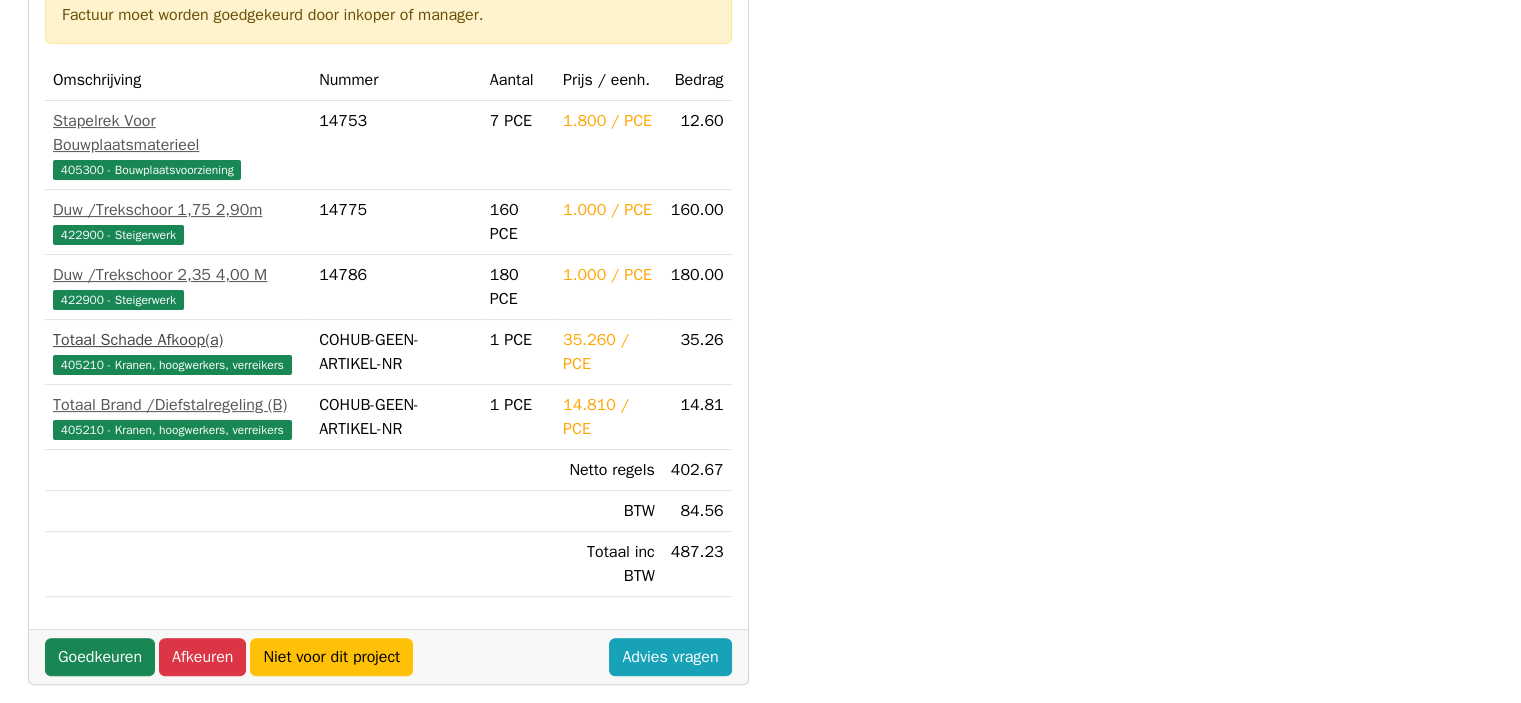 click on "405210 - Kranen, hoogwerkers, verreikers" at bounding box center [172, 365] 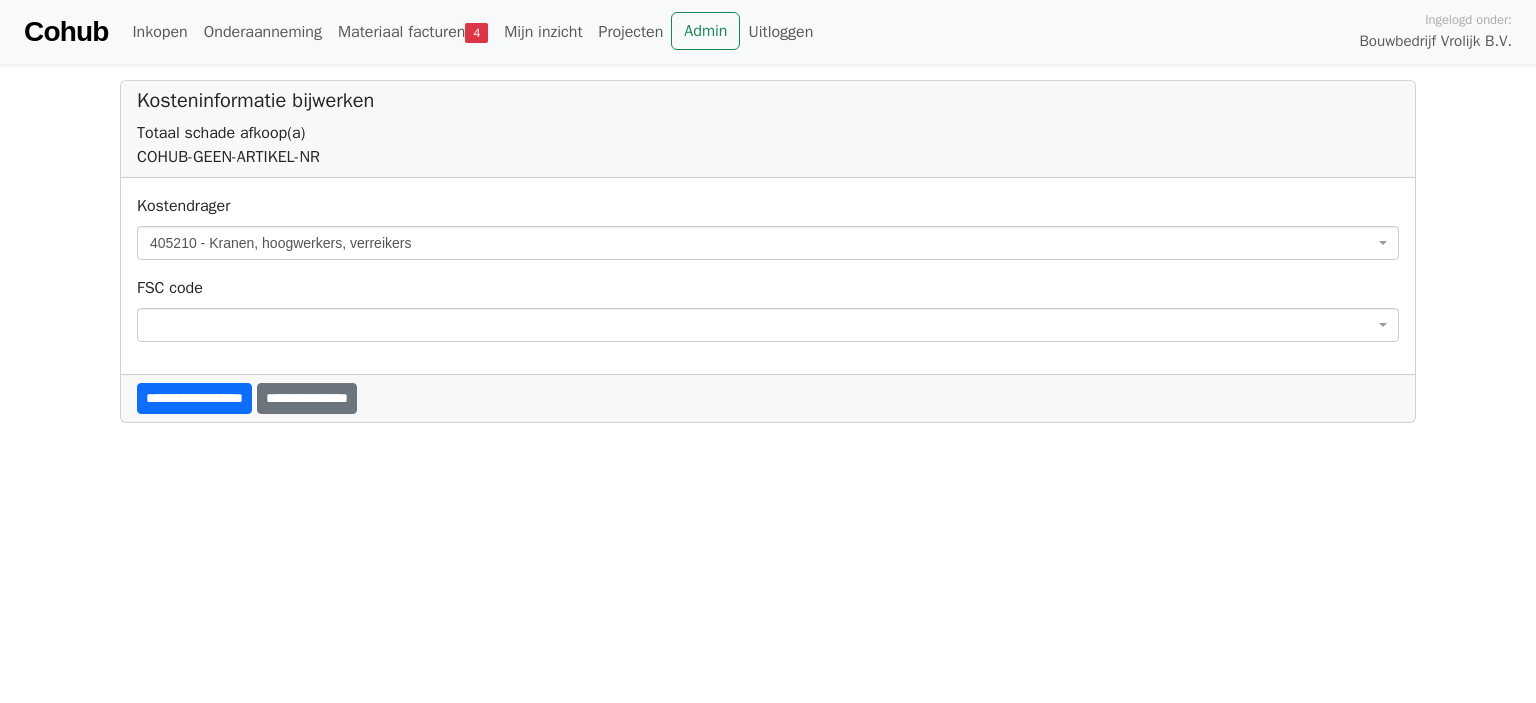 scroll, scrollTop: 0, scrollLeft: 0, axis: both 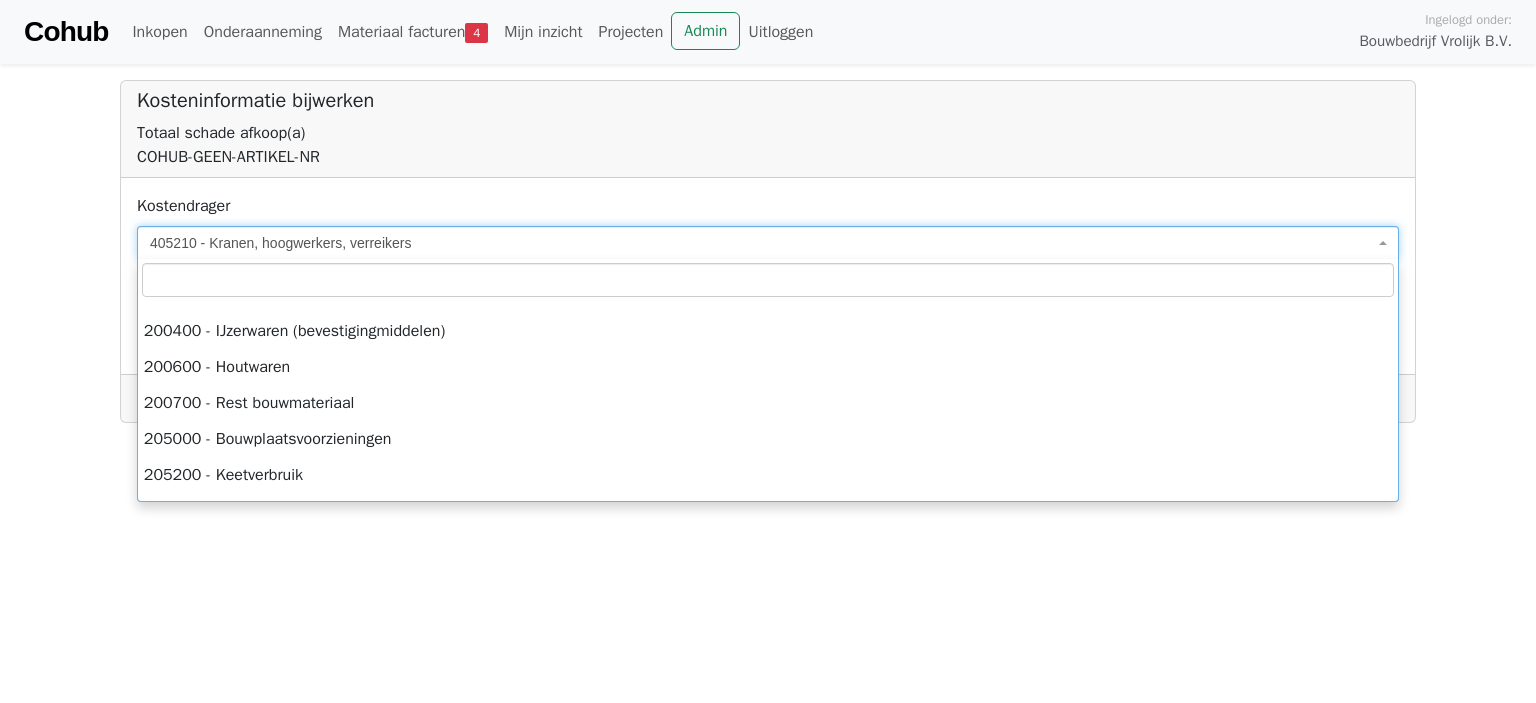 click on "405210 - Kranen, hoogwerkers, verreikers" at bounding box center [762, 243] 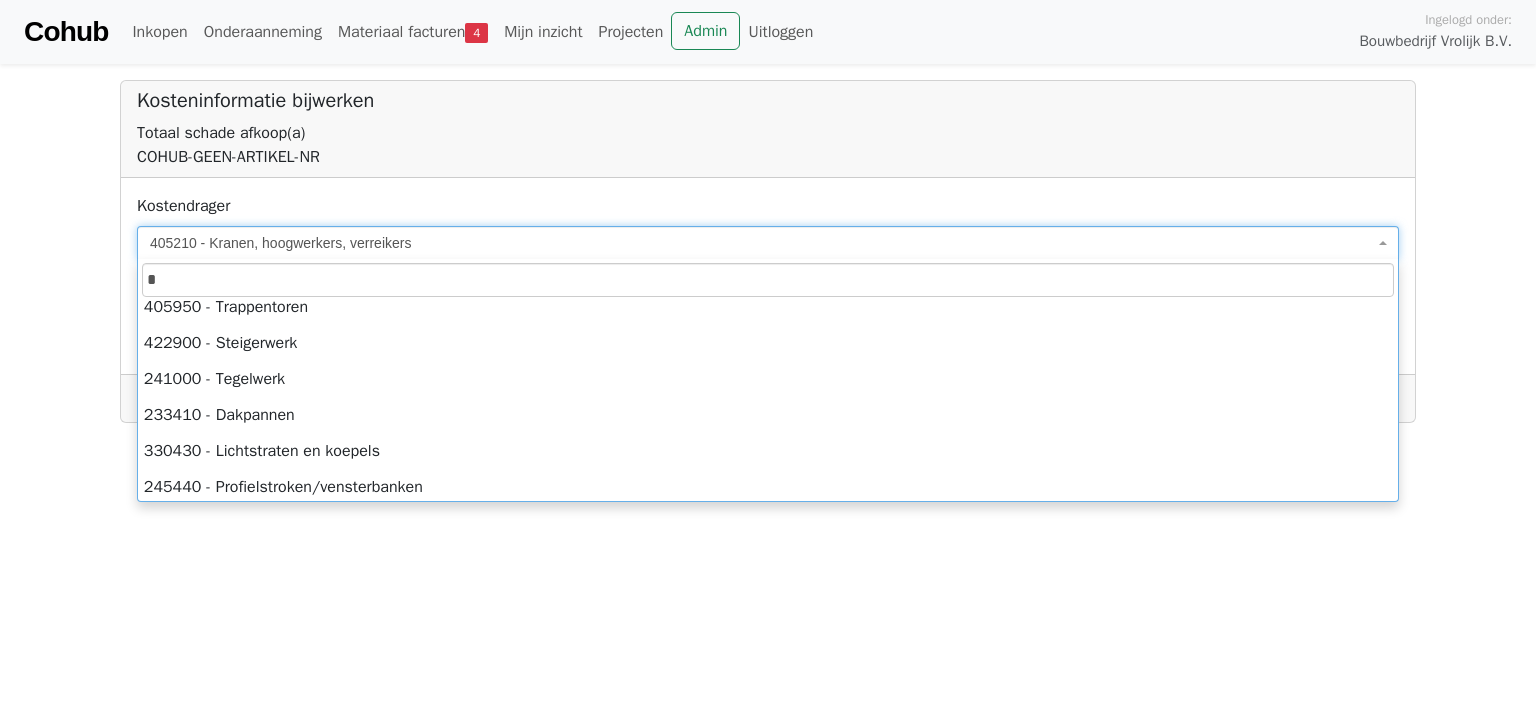 scroll, scrollTop: 0, scrollLeft: 0, axis: both 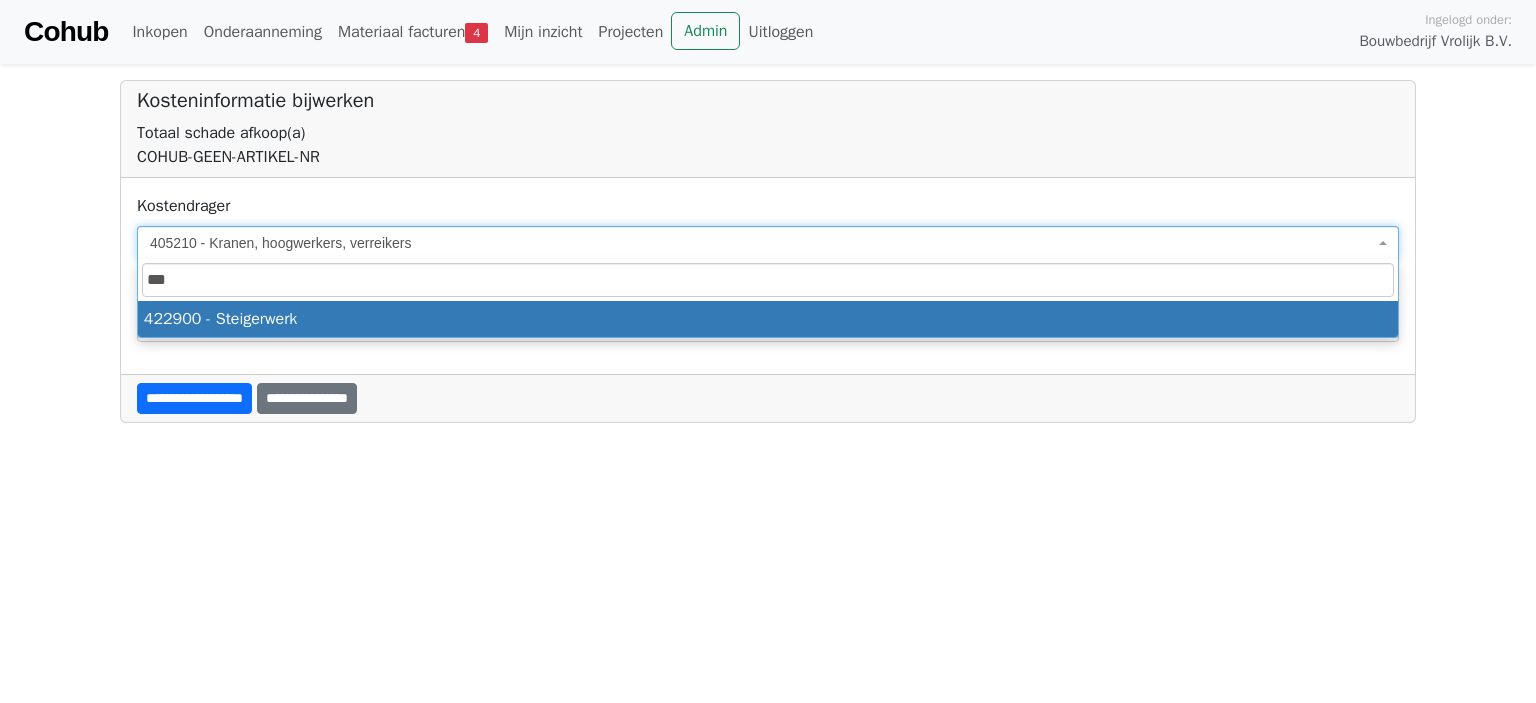 type on "***" 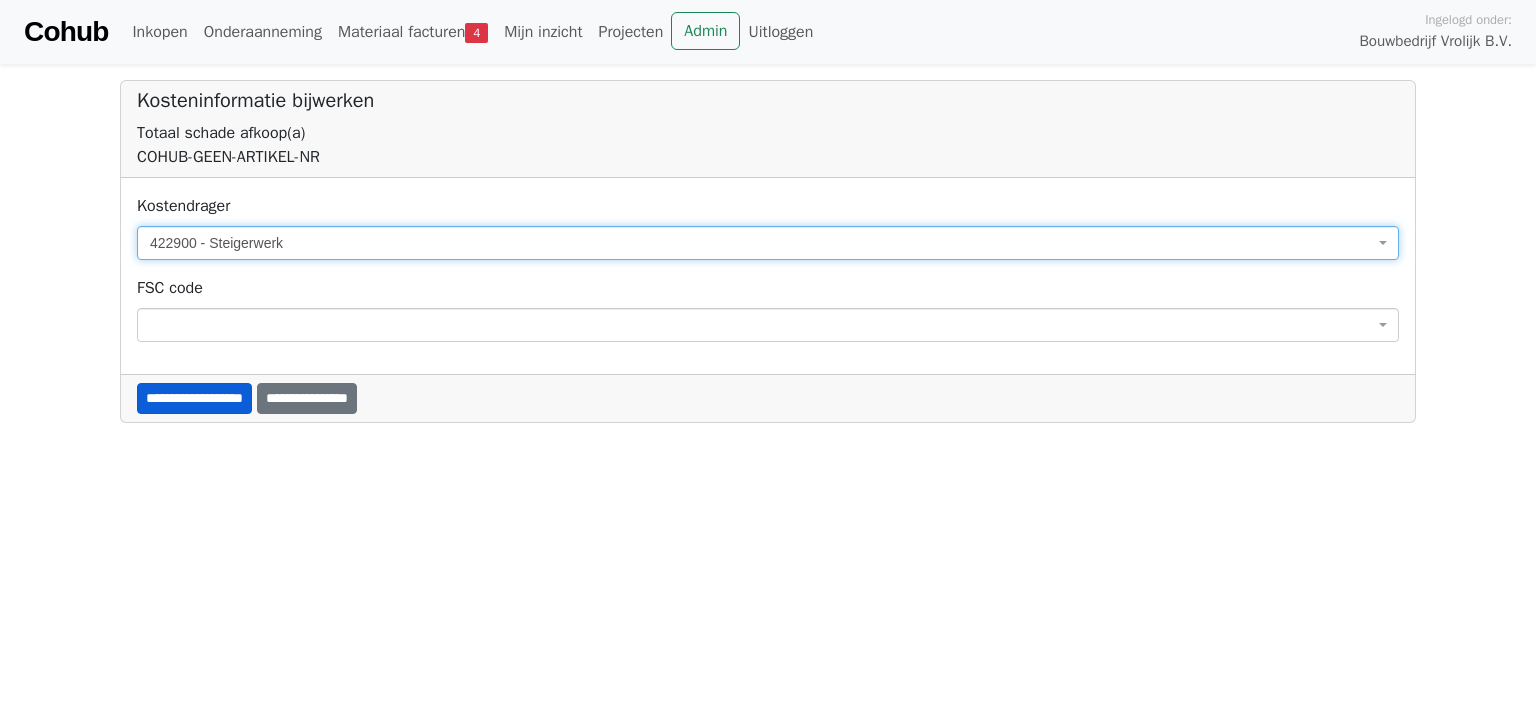 click on "**********" at bounding box center [194, 398] 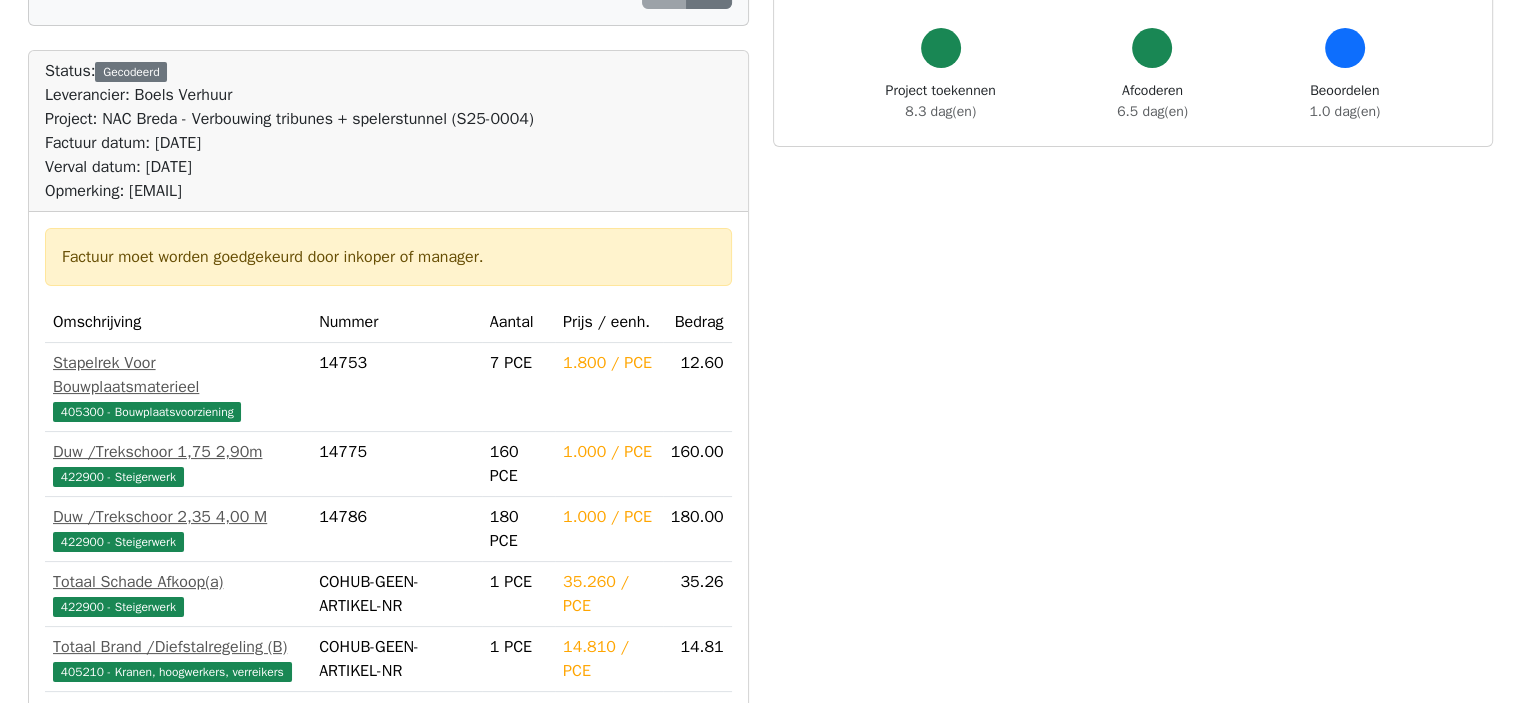 scroll, scrollTop: 500, scrollLeft: 0, axis: vertical 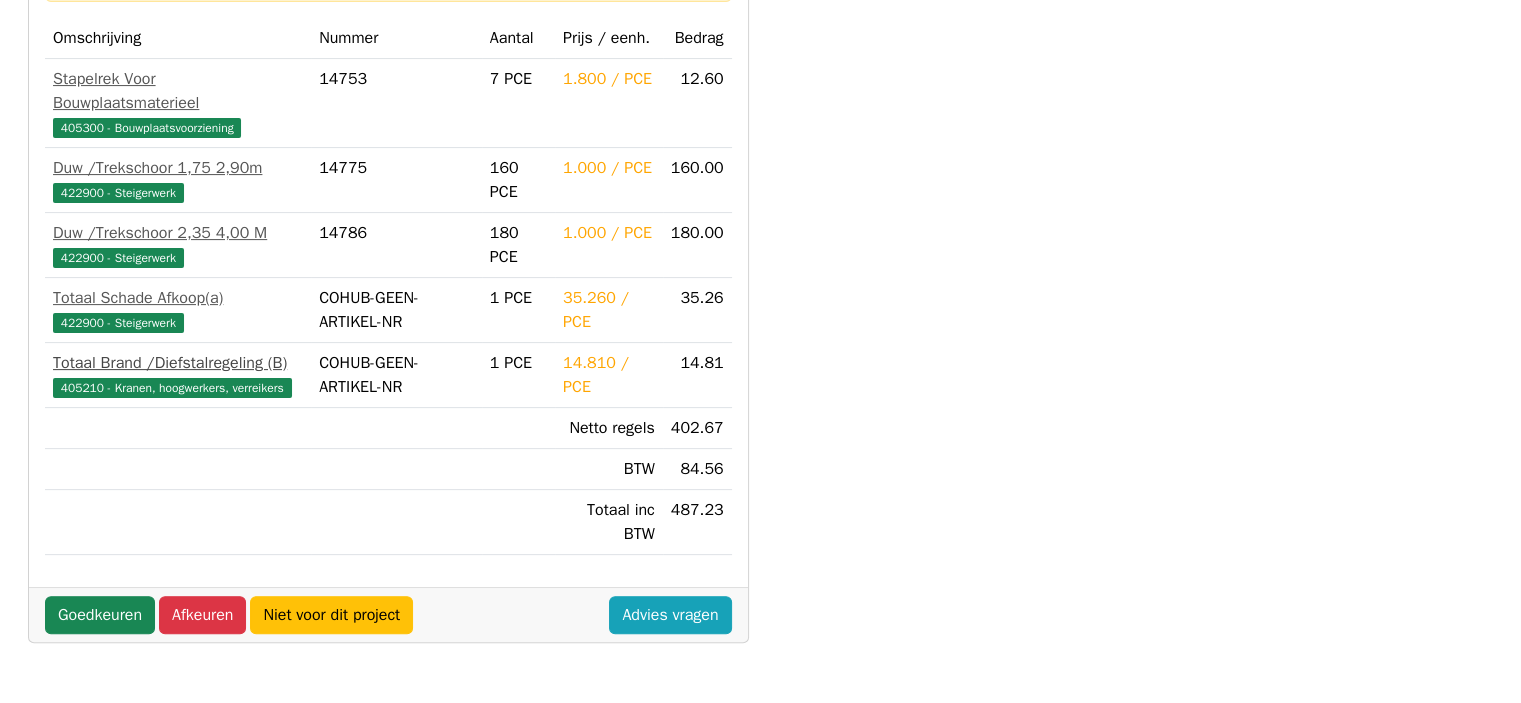 click on "405210 - Kranen, hoogwerkers, verreikers" at bounding box center (172, 388) 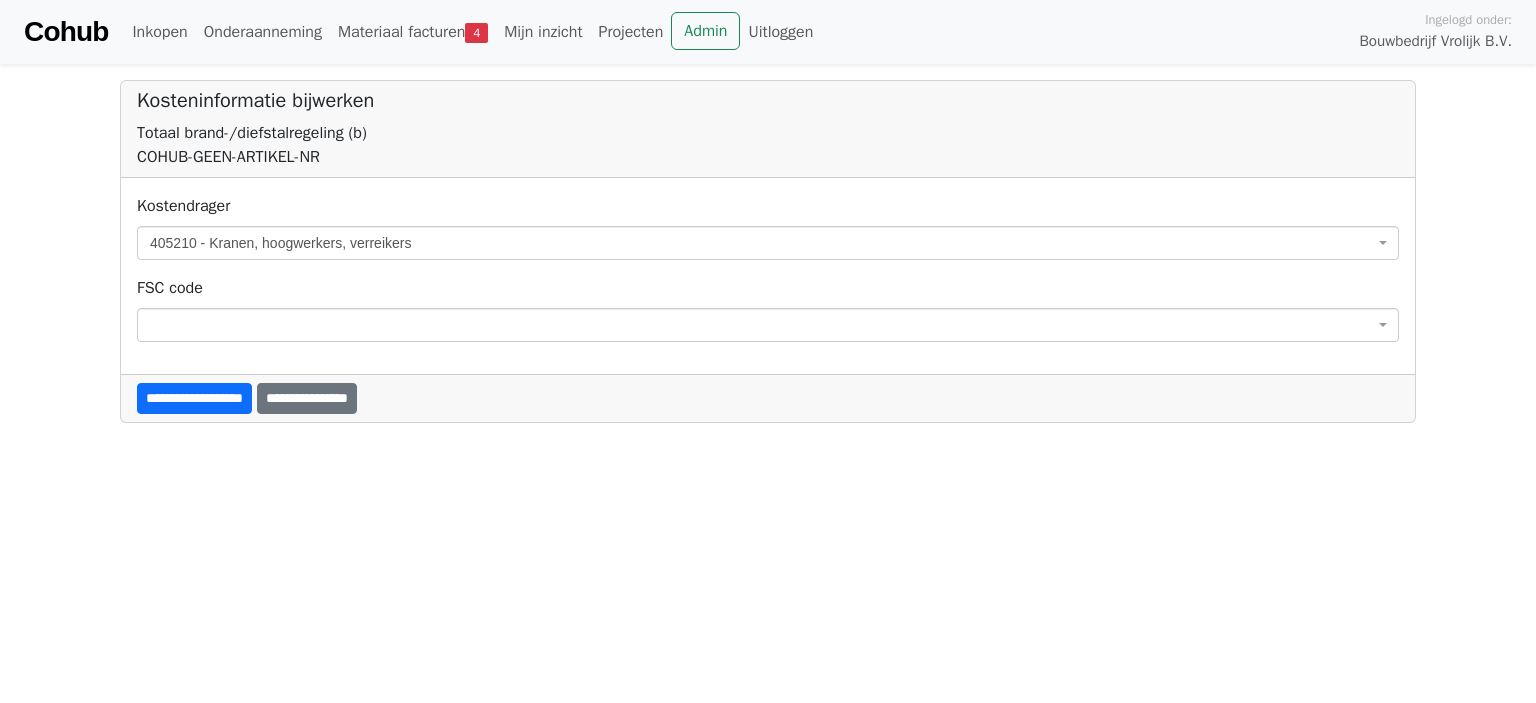 scroll, scrollTop: 0, scrollLeft: 0, axis: both 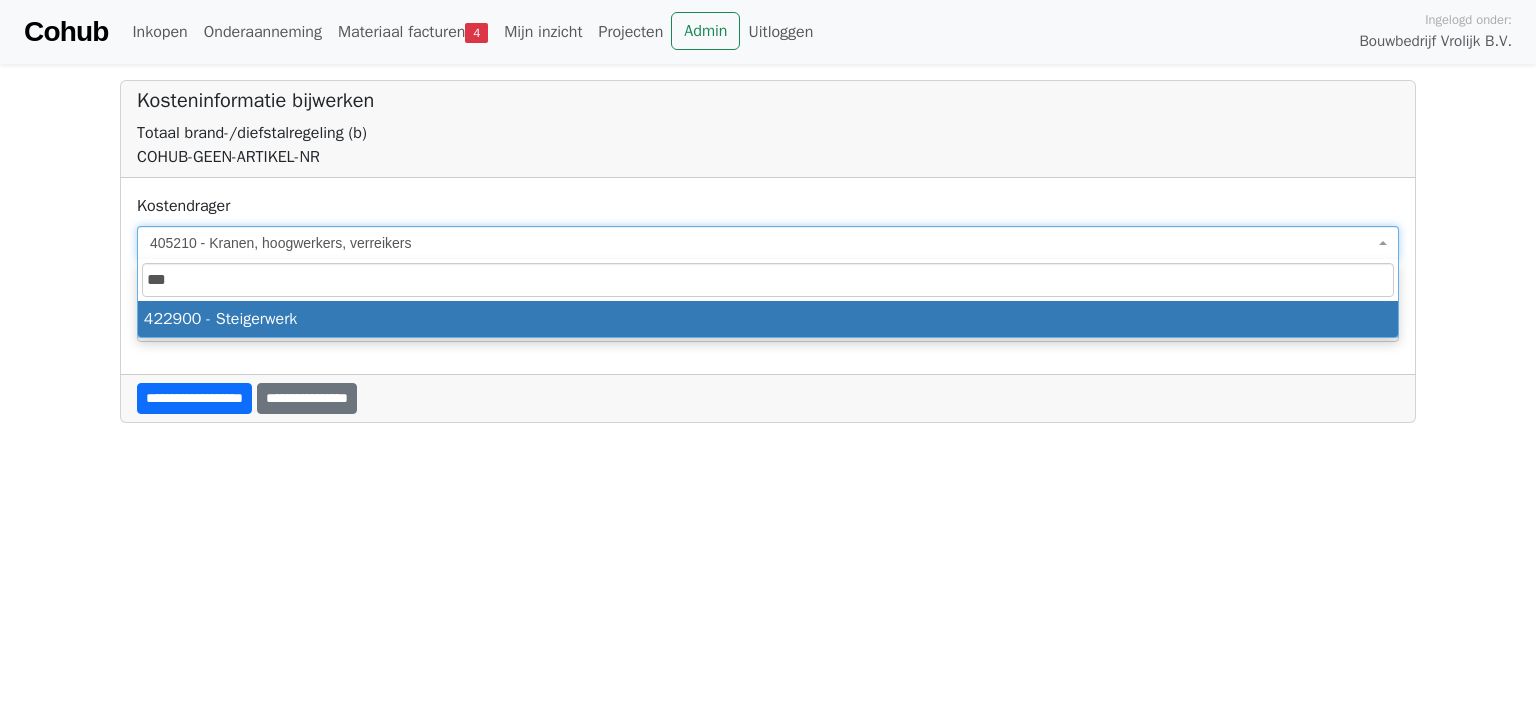 type on "***" 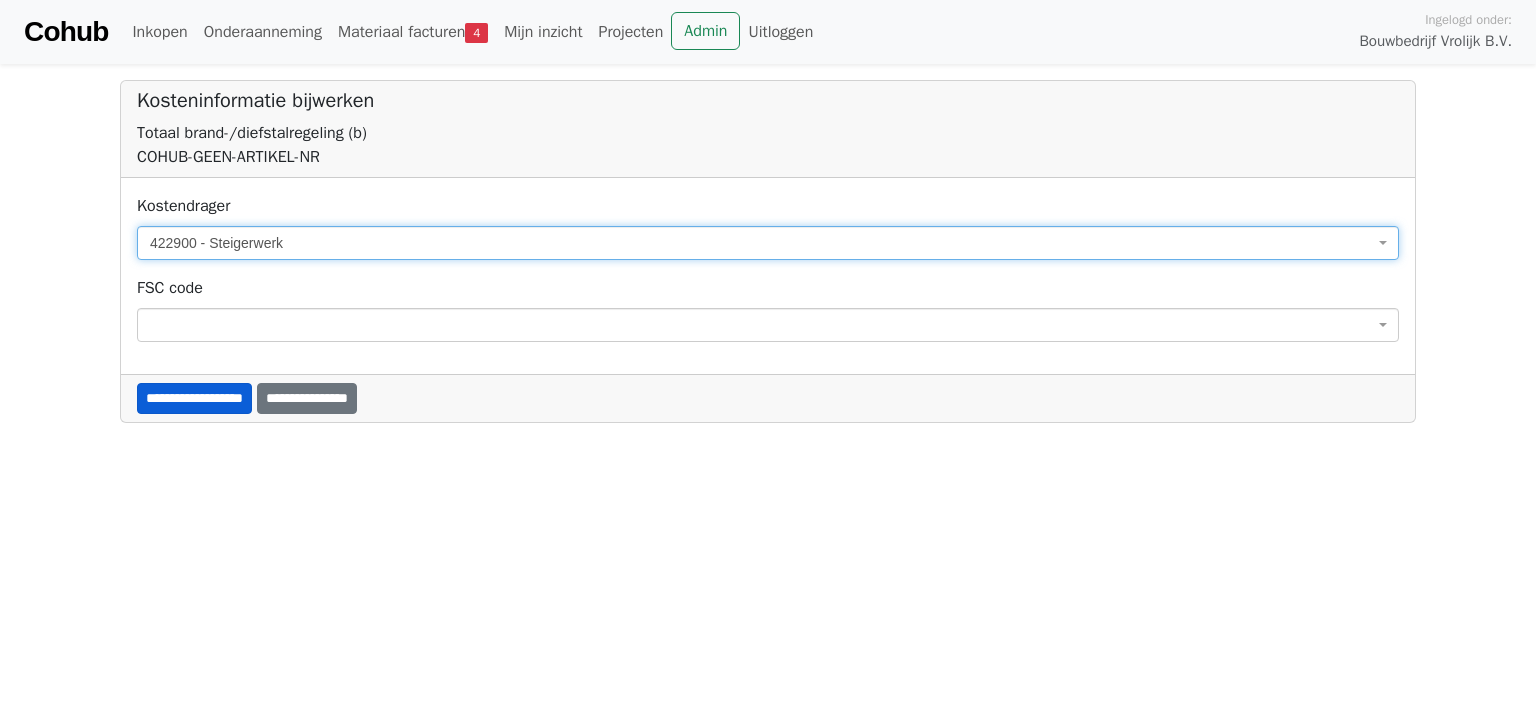 click on "**********" at bounding box center (194, 398) 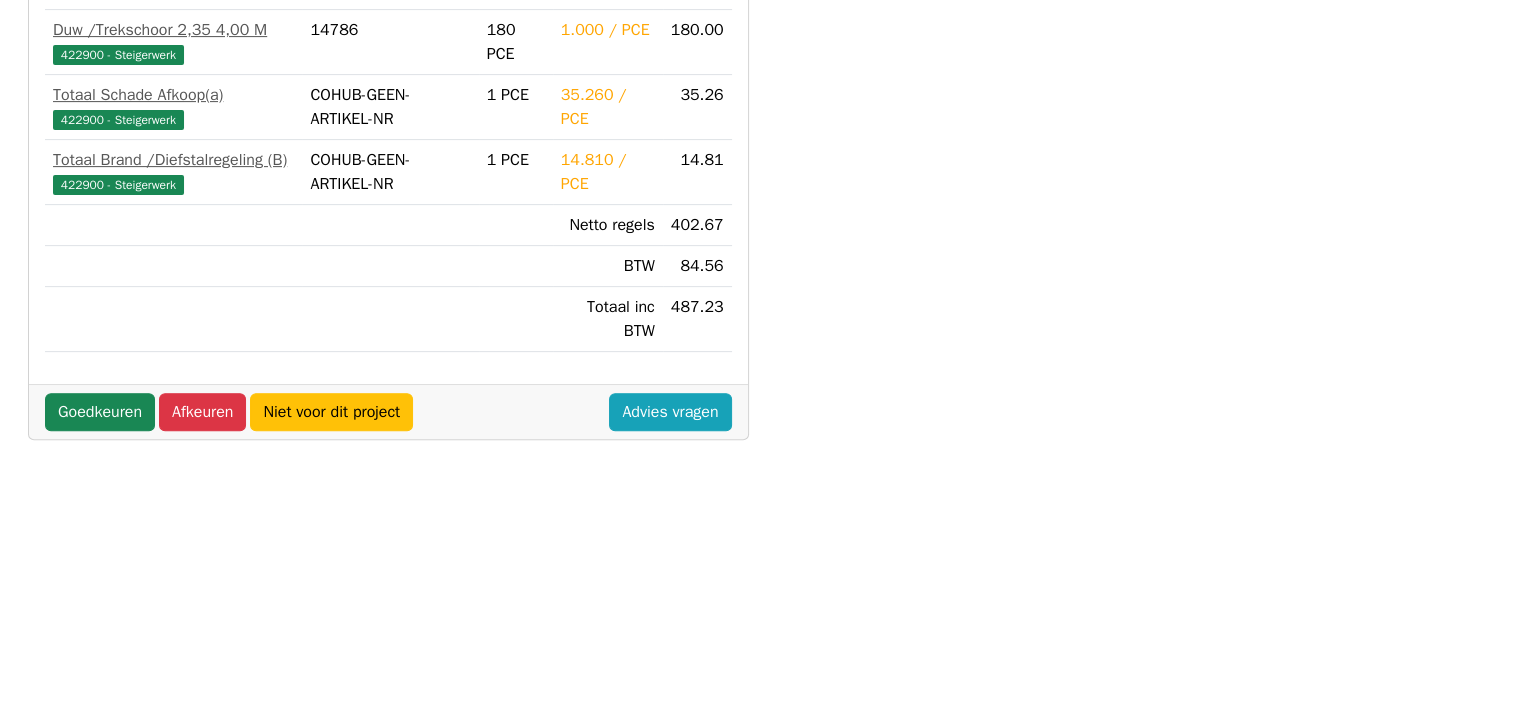 scroll, scrollTop: 800, scrollLeft: 0, axis: vertical 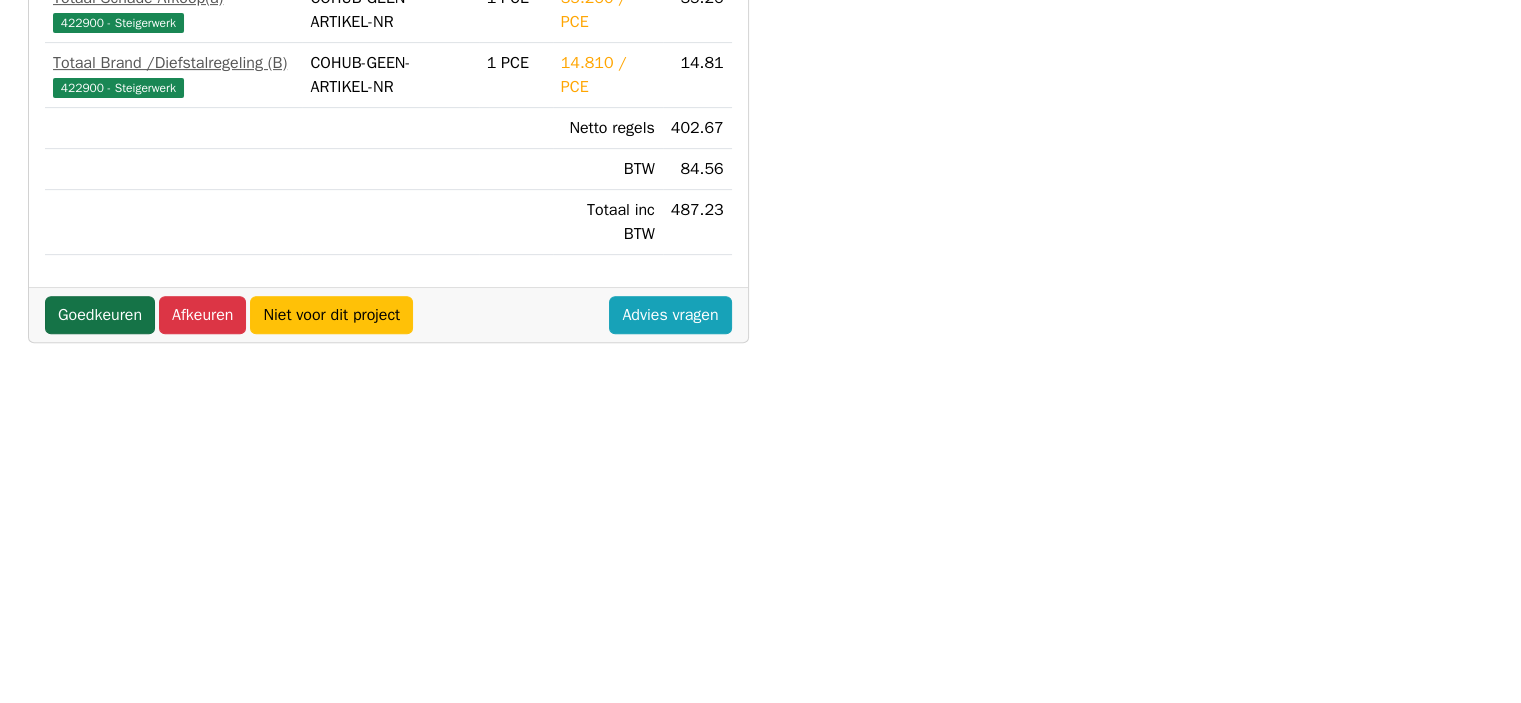 click on "Goedkeuren" at bounding box center (100, 315) 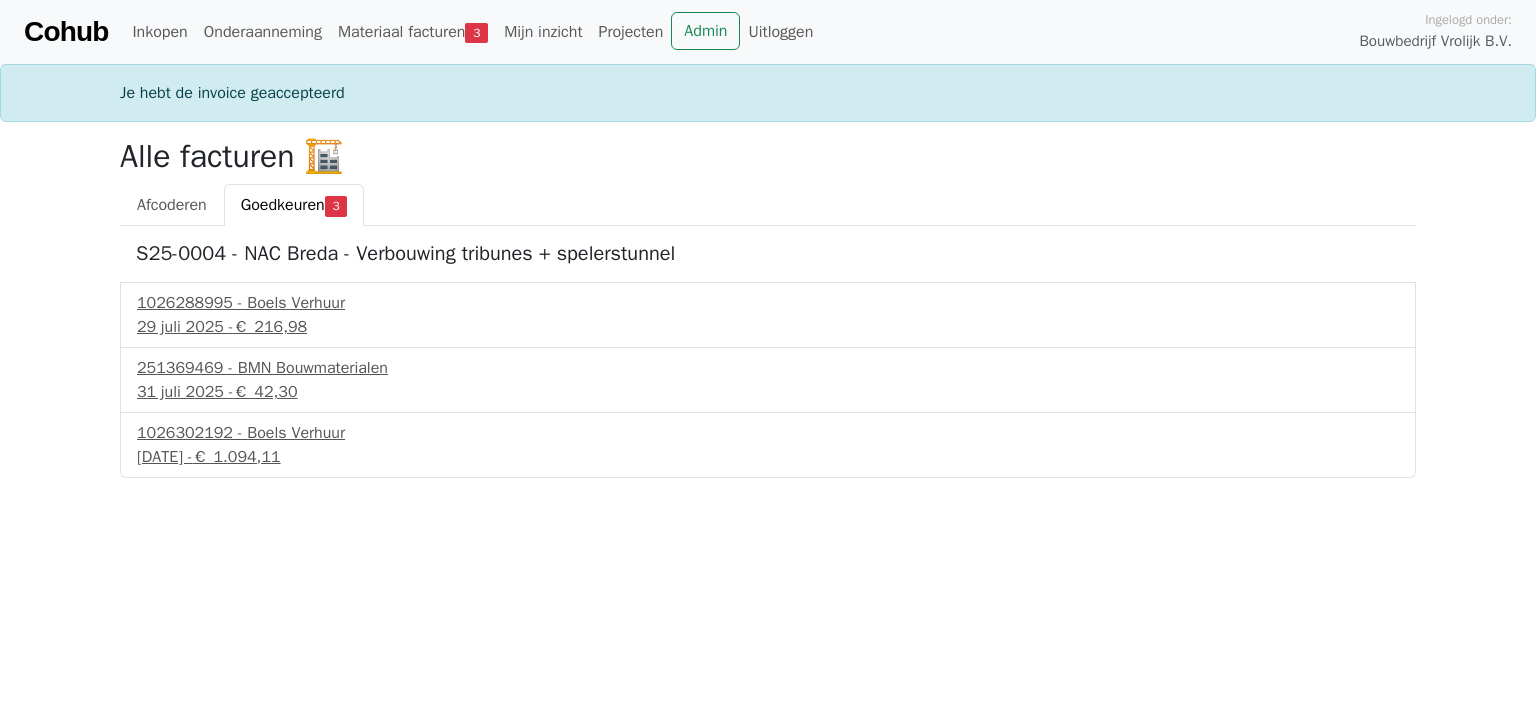 scroll, scrollTop: 0, scrollLeft: 0, axis: both 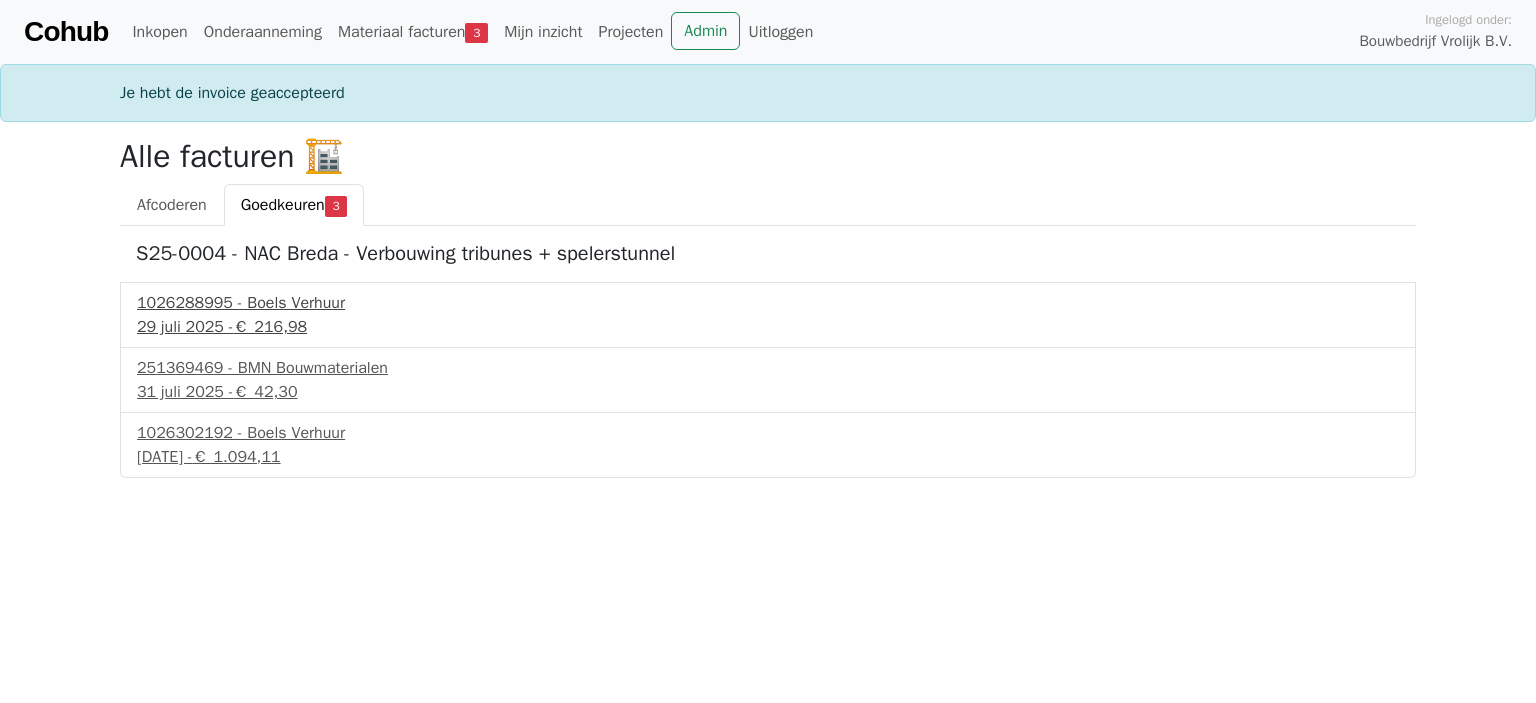 click on "1026288995 - Boels Verhuur" at bounding box center (768, 303) 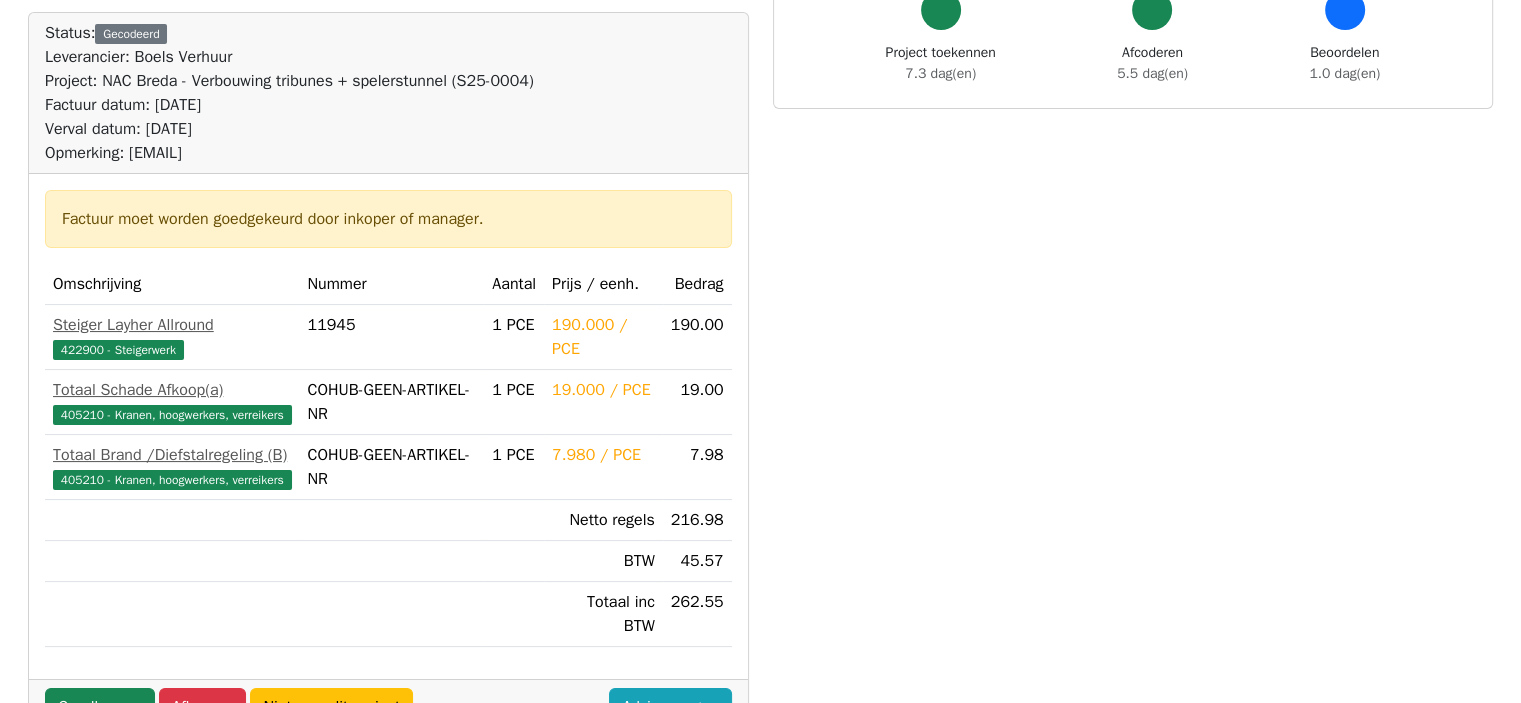 scroll, scrollTop: 200, scrollLeft: 0, axis: vertical 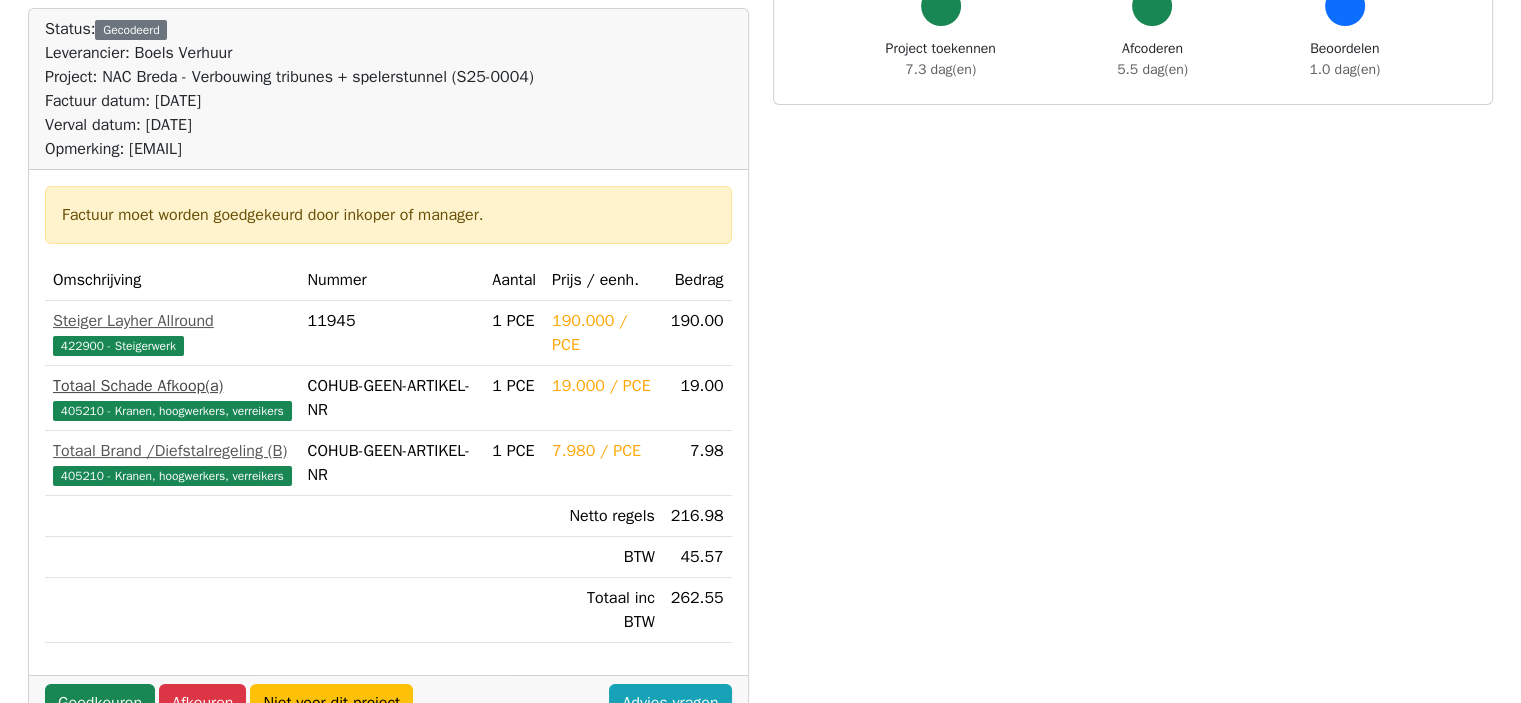 click on "405210 - Kranen, hoogwerkers, verreikers" at bounding box center (172, 411) 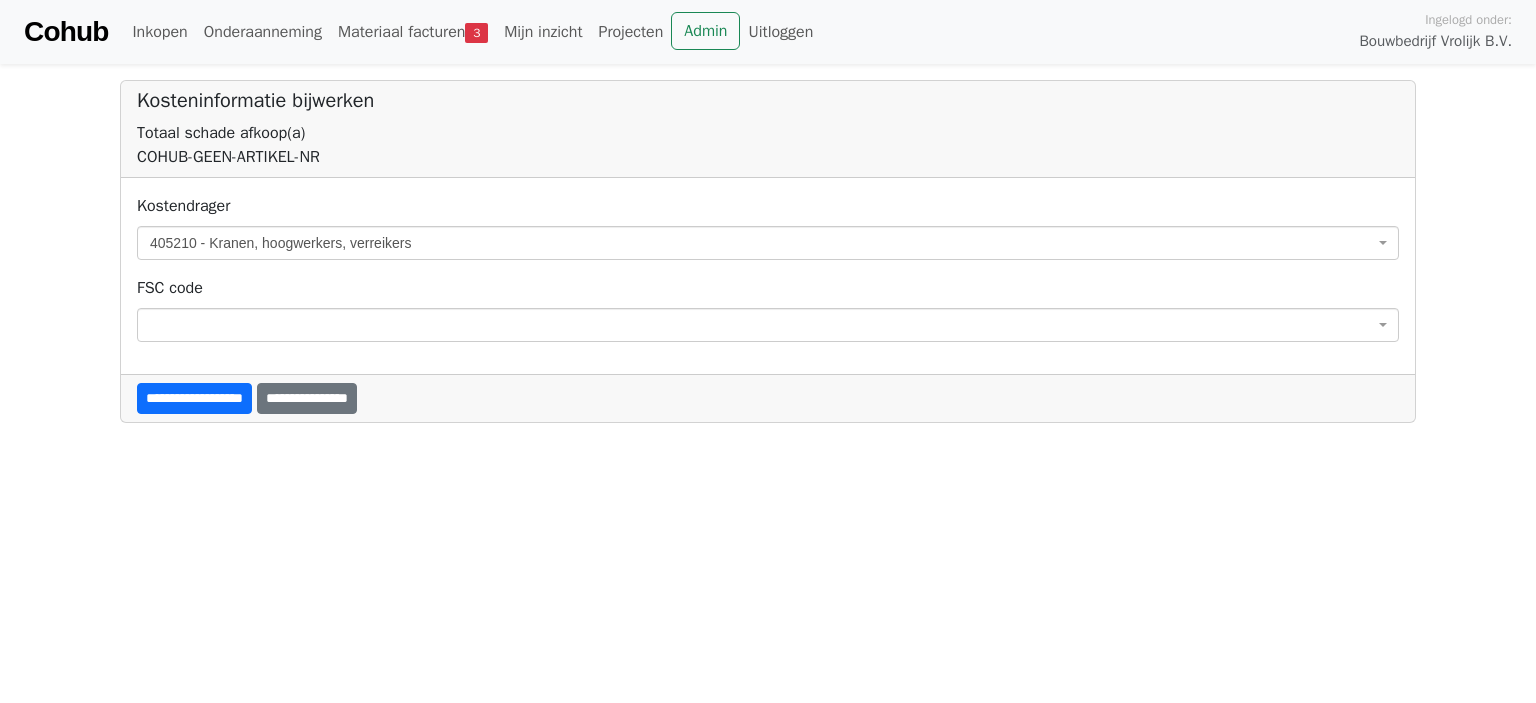 scroll, scrollTop: 0, scrollLeft: 0, axis: both 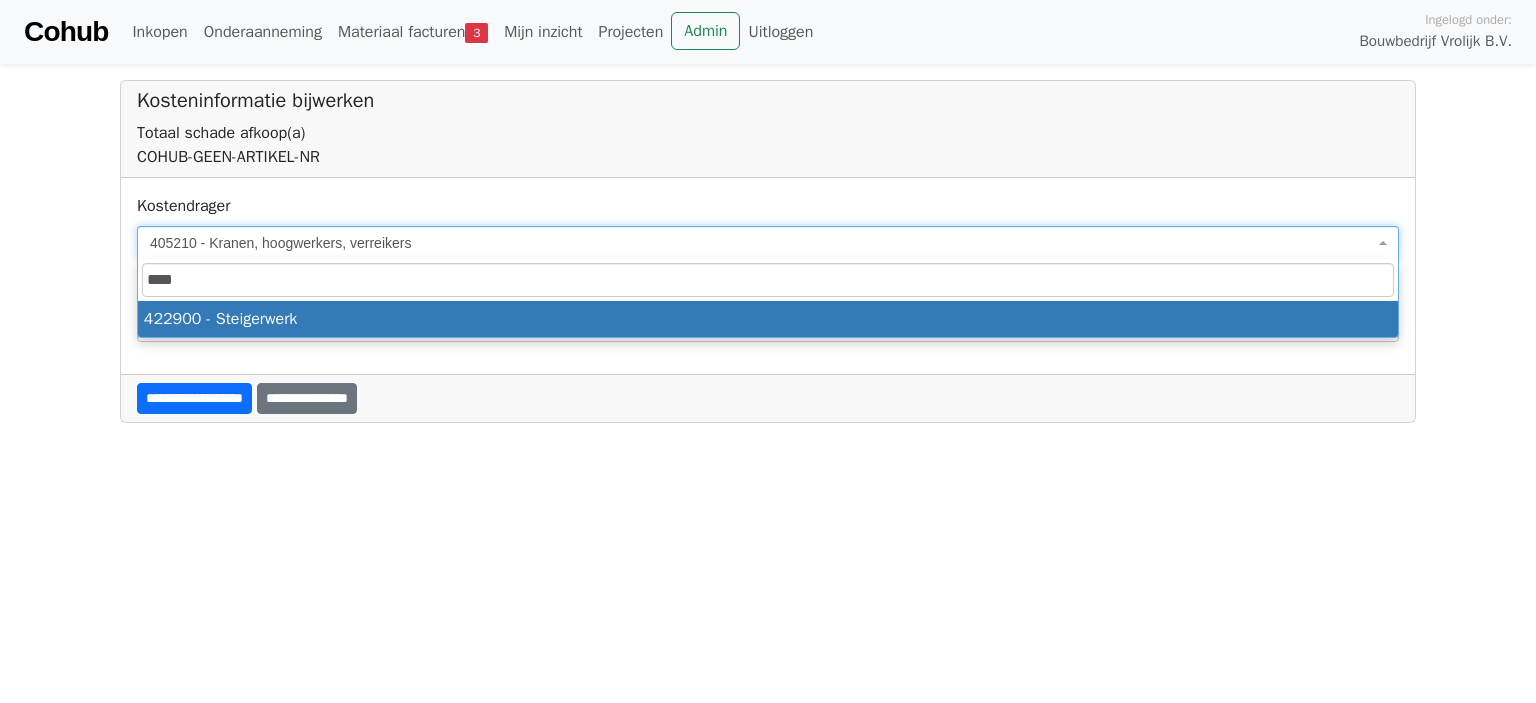 type on "****" 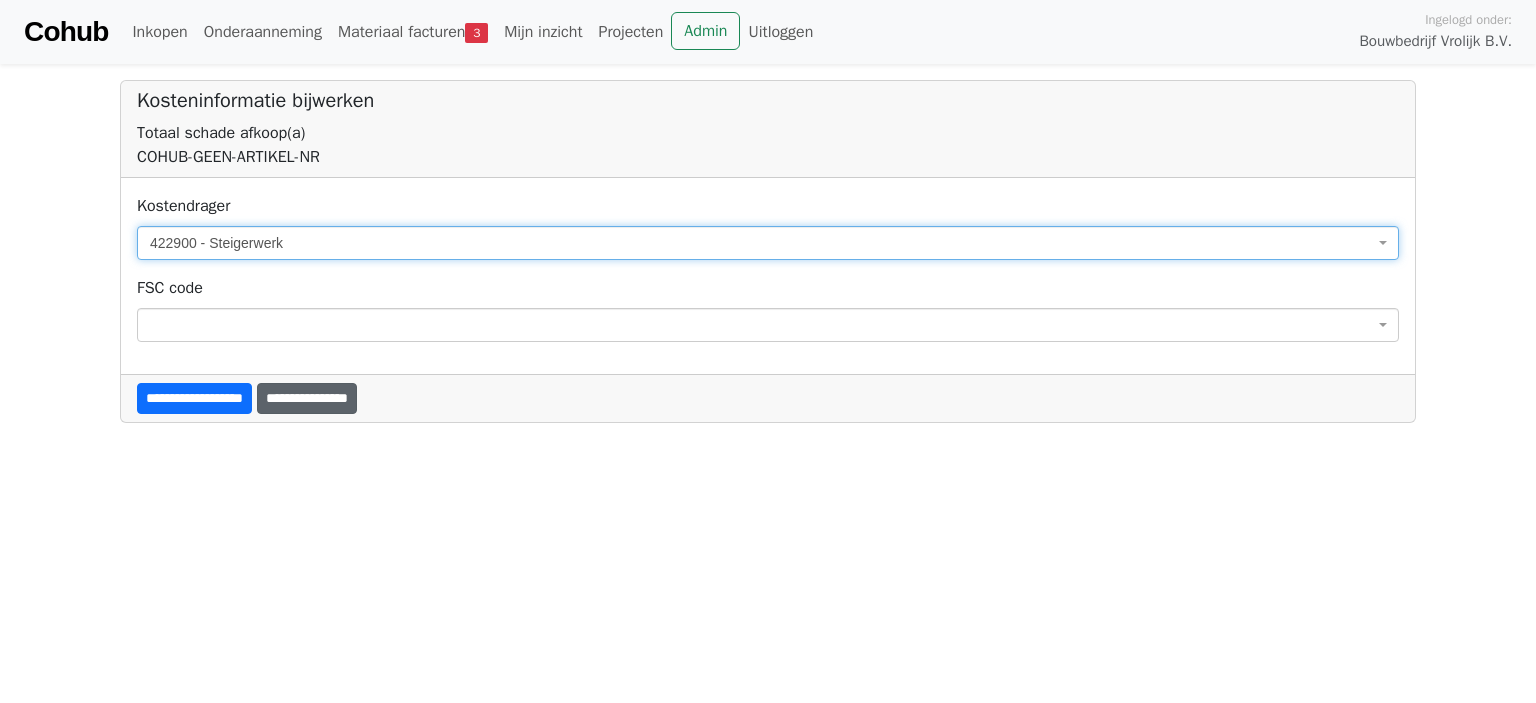 click on "**********" at bounding box center [307, 398] 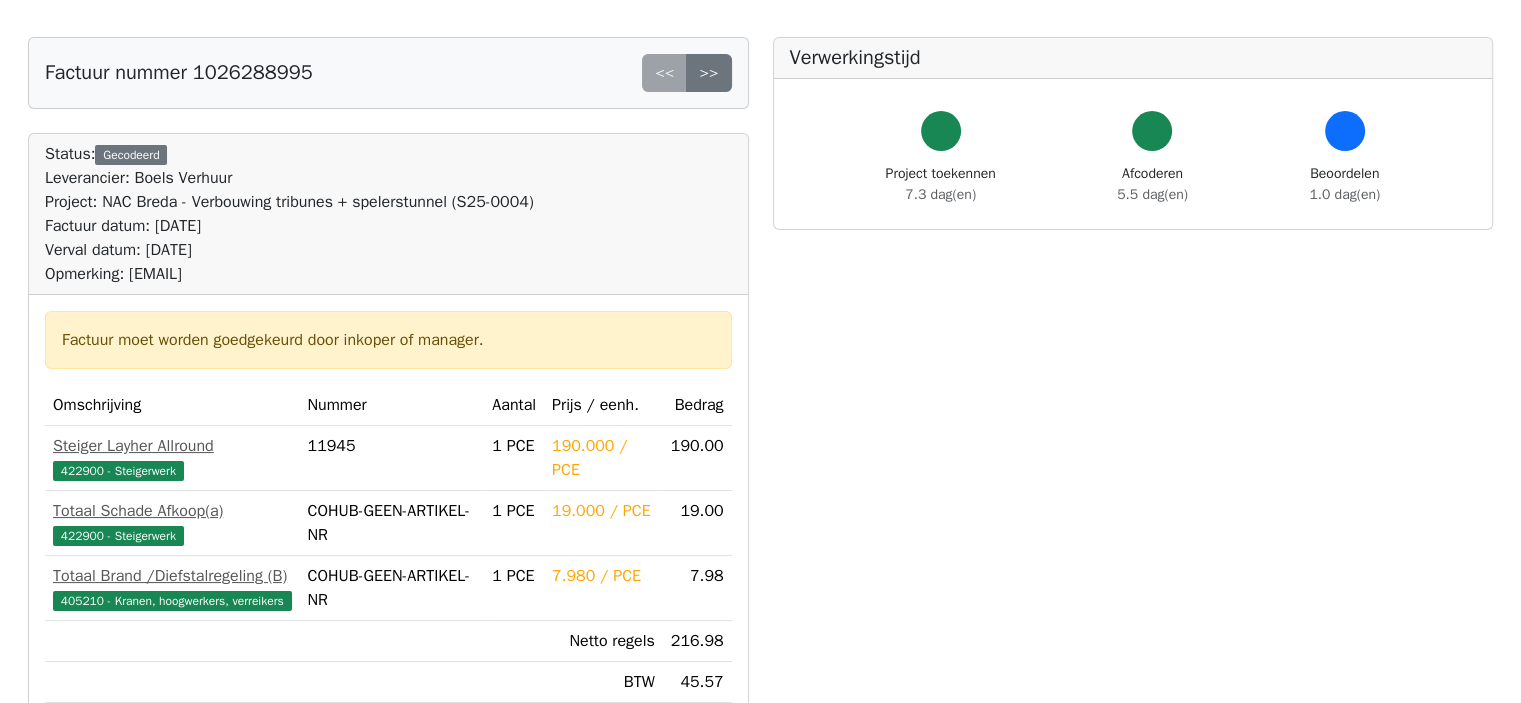 scroll, scrollTop: 400, scrollLeft: 0, axis: vertical 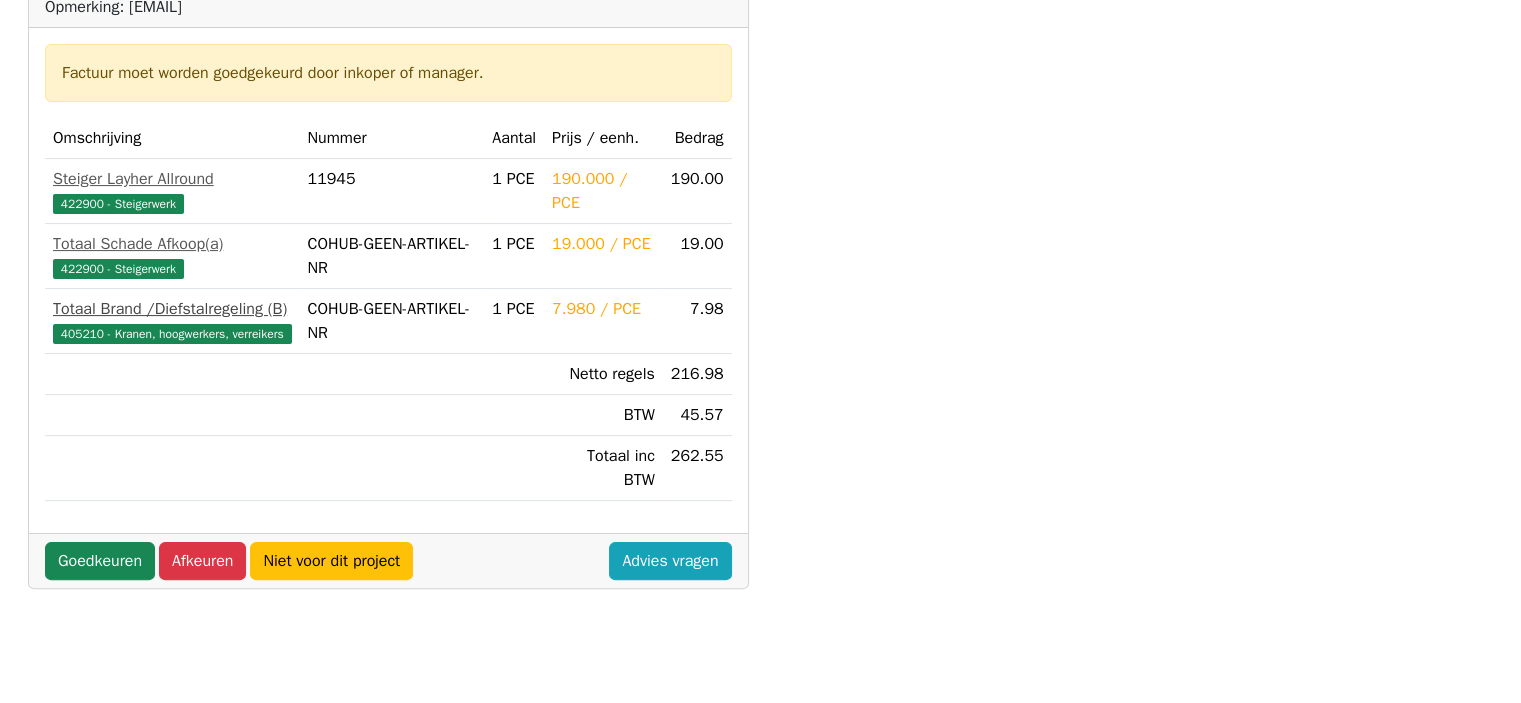 click on "405210 - Kranen, hoogwerkers, verreikers" at bounding box center [172, 334] 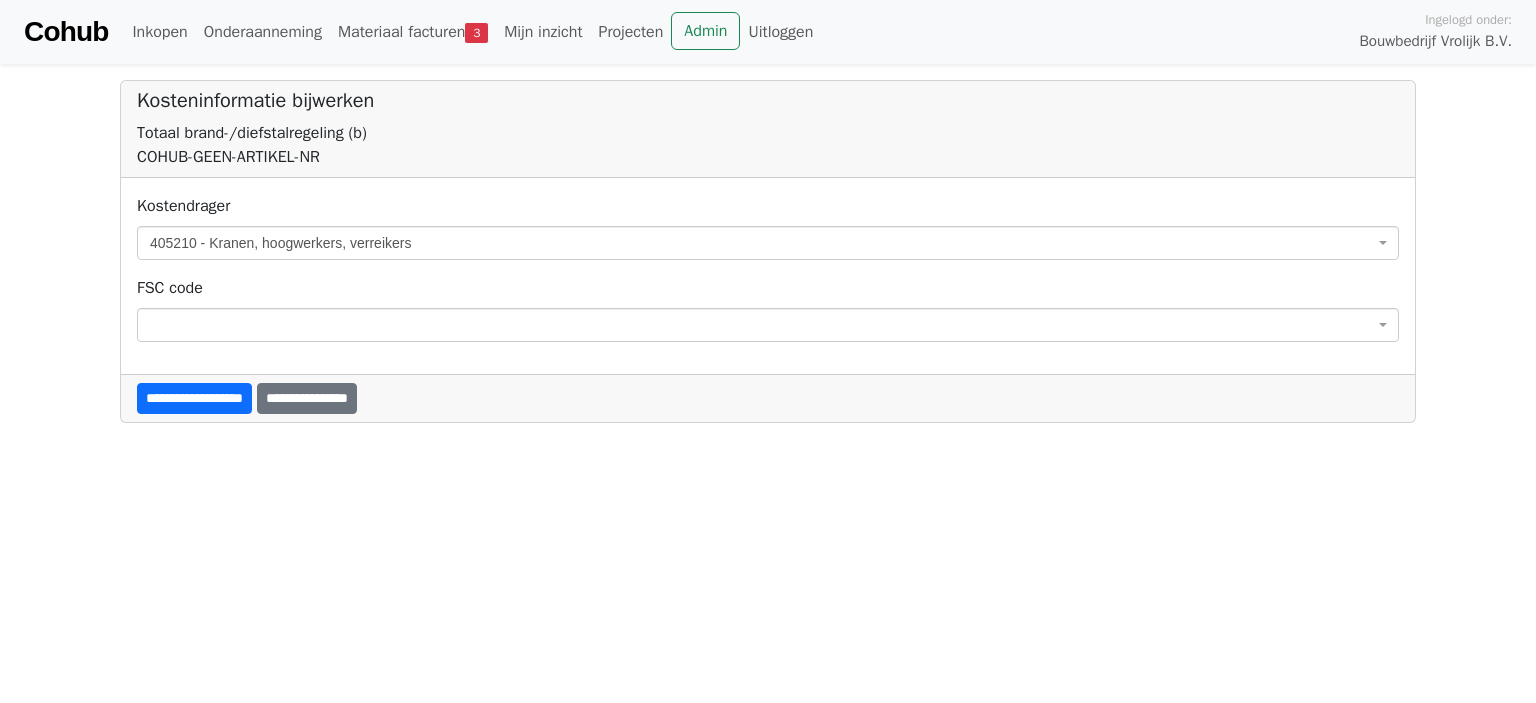 scroll, scrollTop: 0, scrollLeft: 0, axis: both 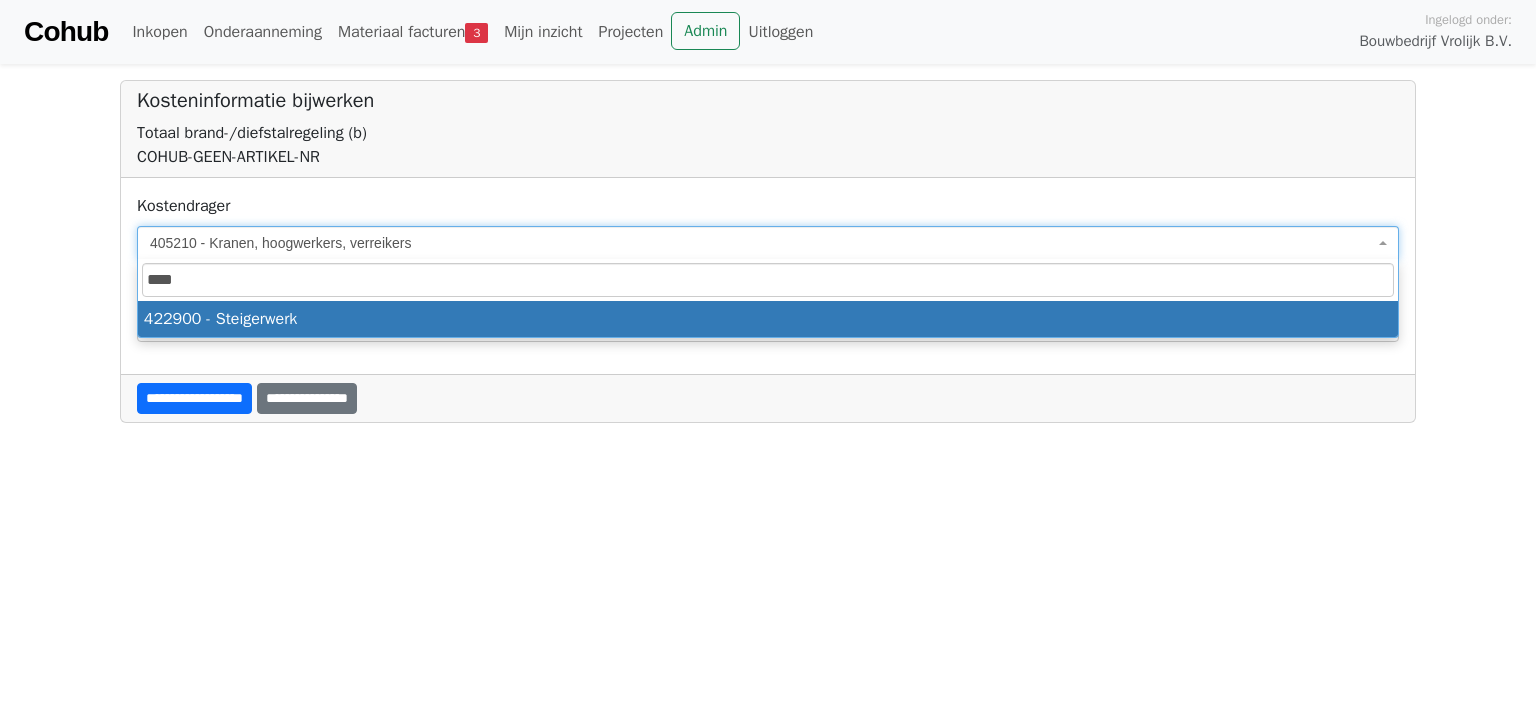 type on "****" 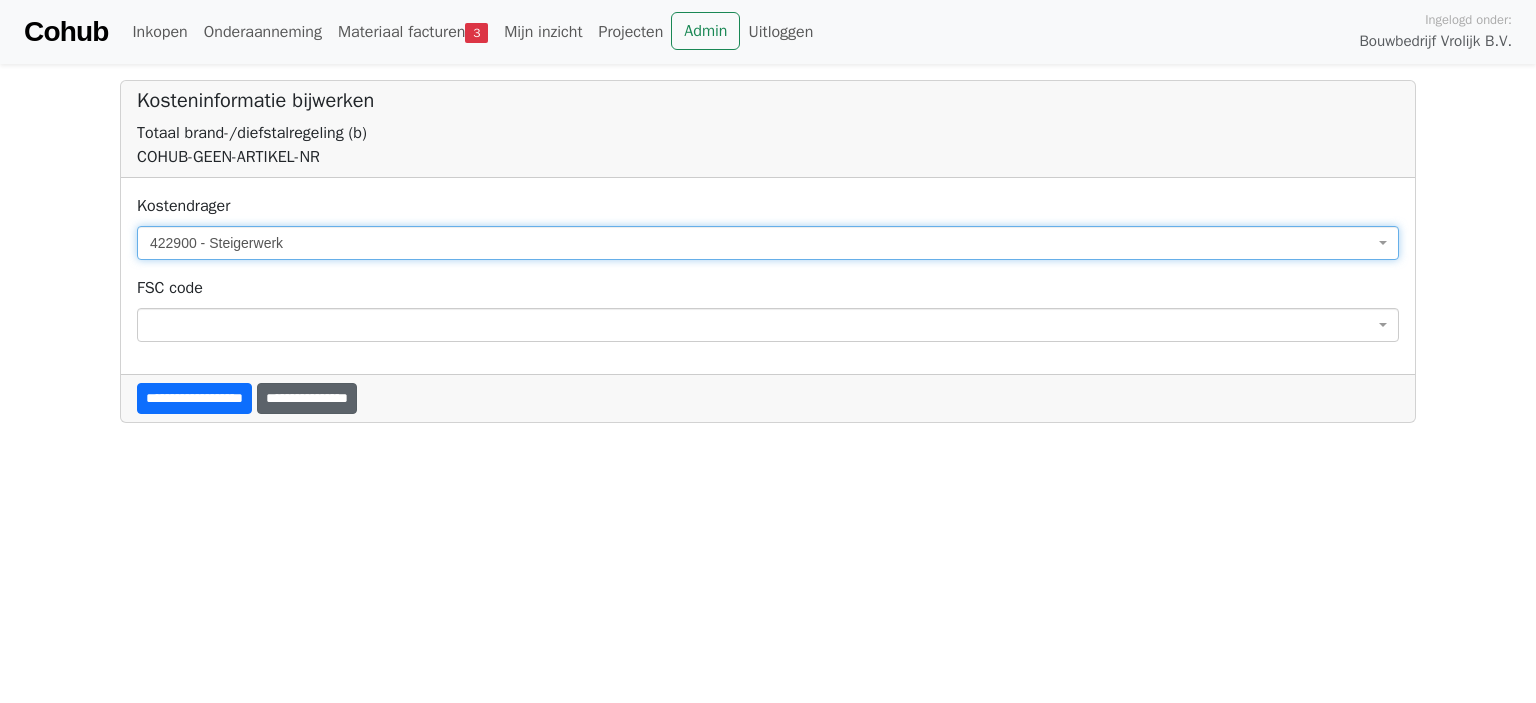 click on "**********" at bounding box center [307, 398] 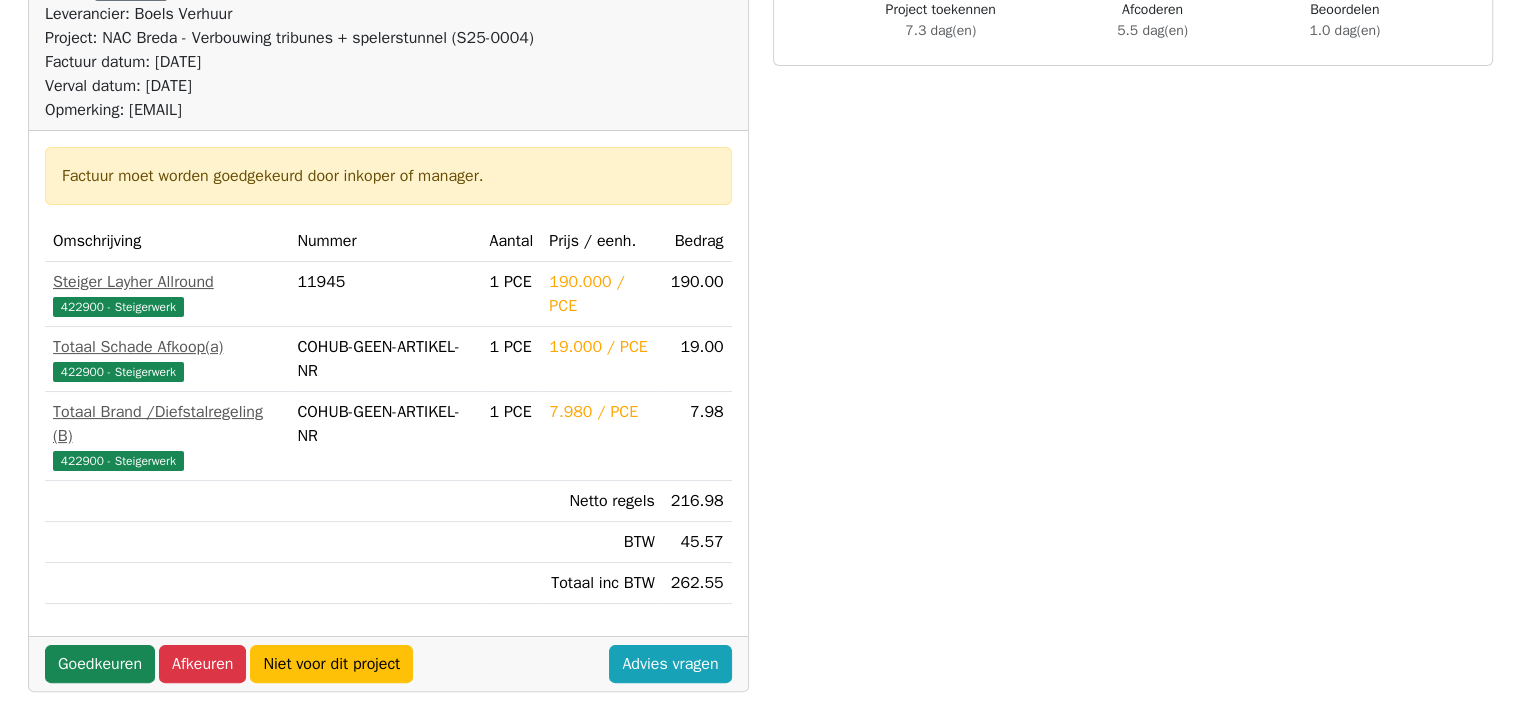scroll, scrollTop: 300, scrollLeft: 0, axis: vertical 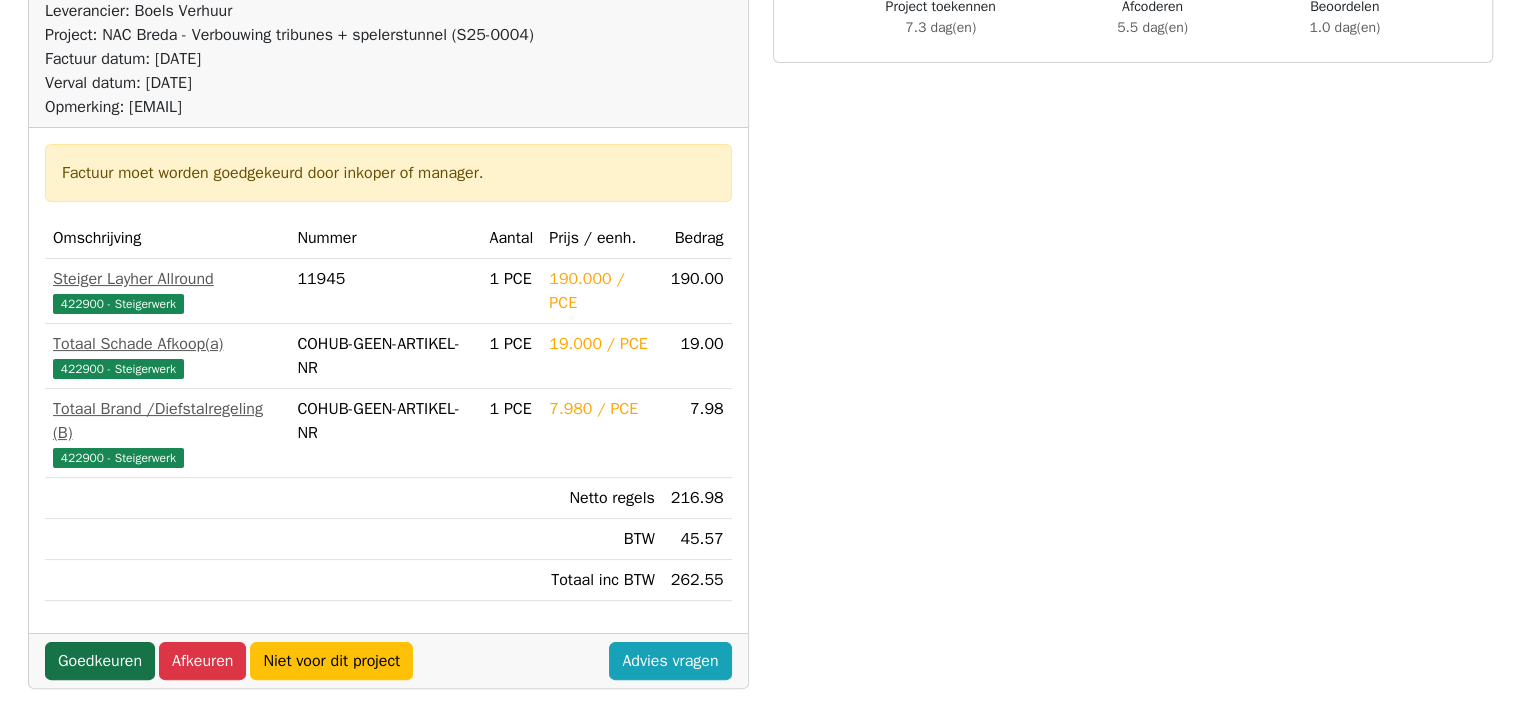 click on "Goedkeuren" at bounding box center [100, 661] 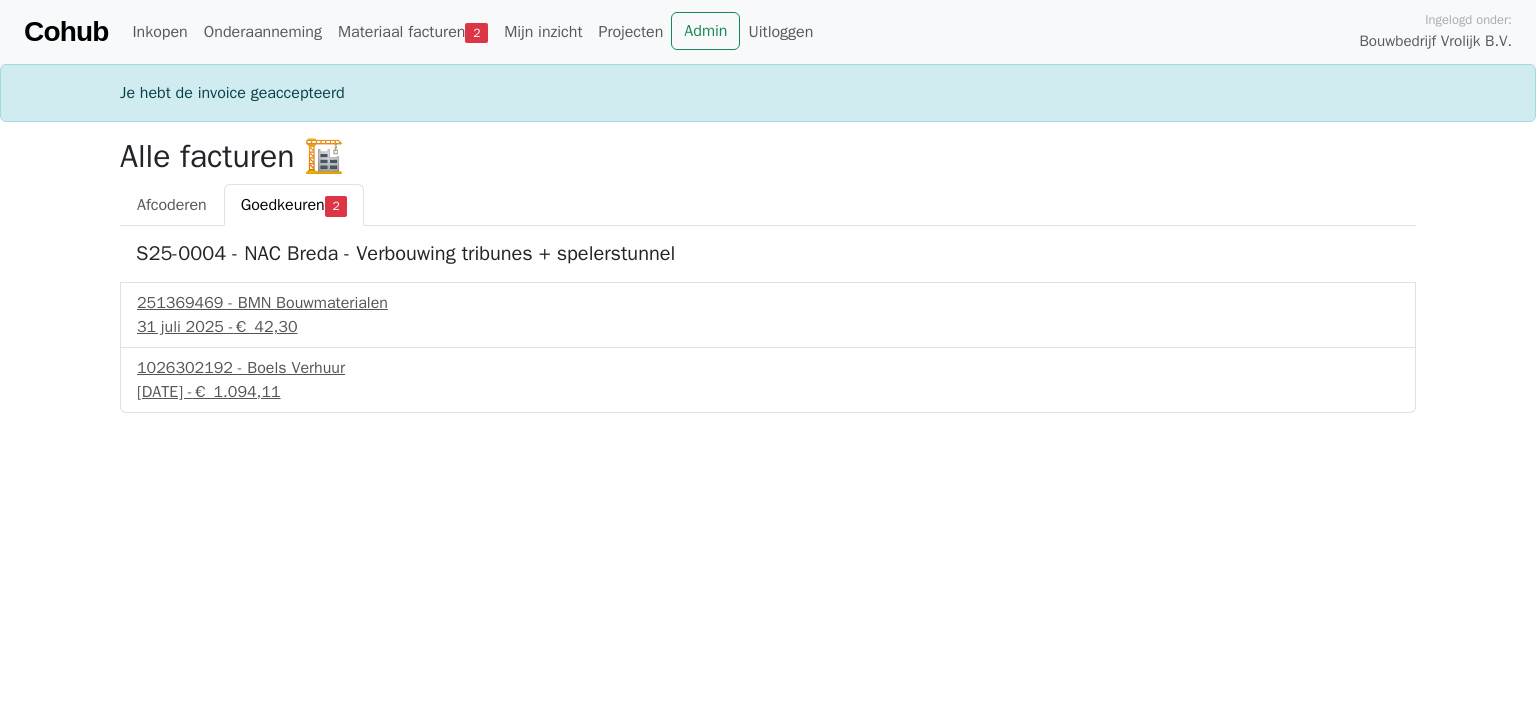 scroll, scrollTop: 0, scrollLeft: 0, axis: both 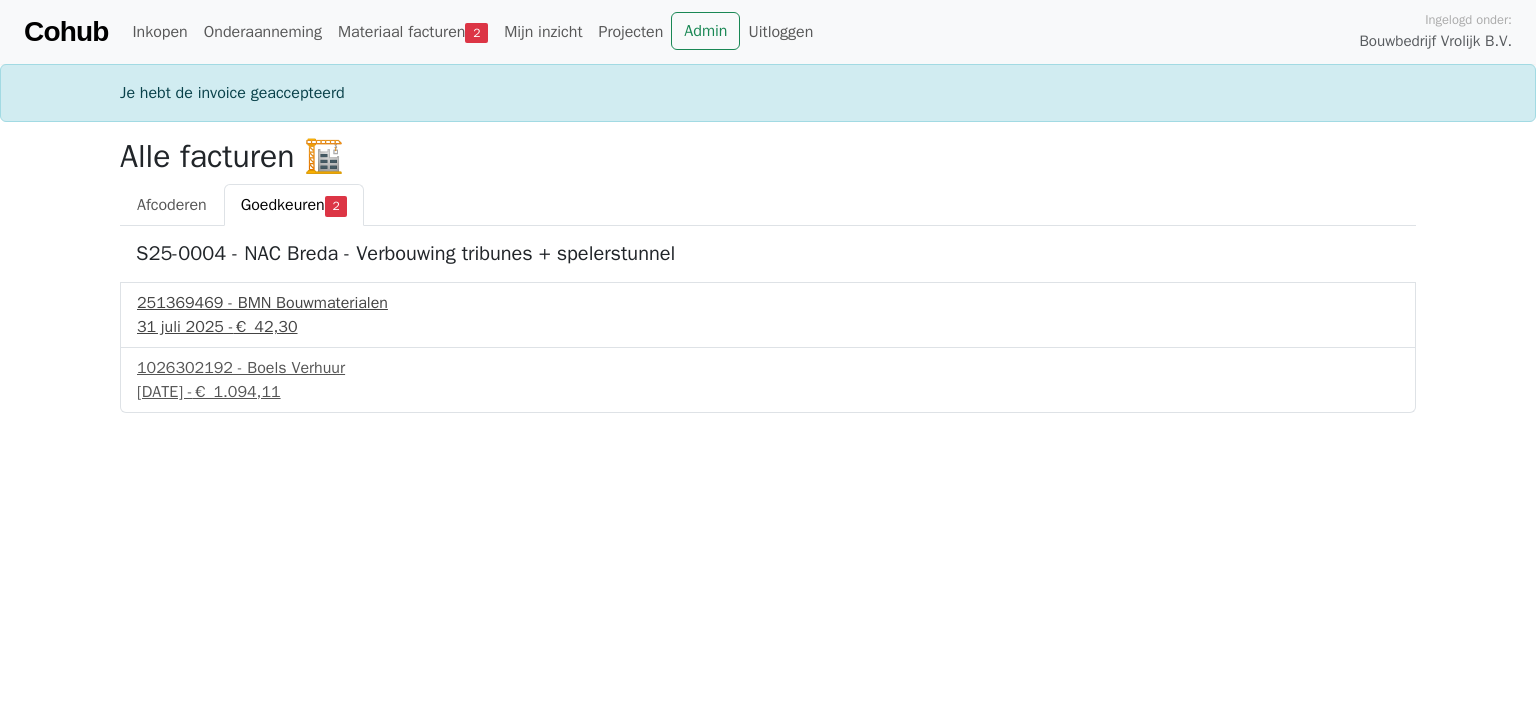 click on "251369469 - BMN Bouwmaterialen" at bounding box center (768, 303) 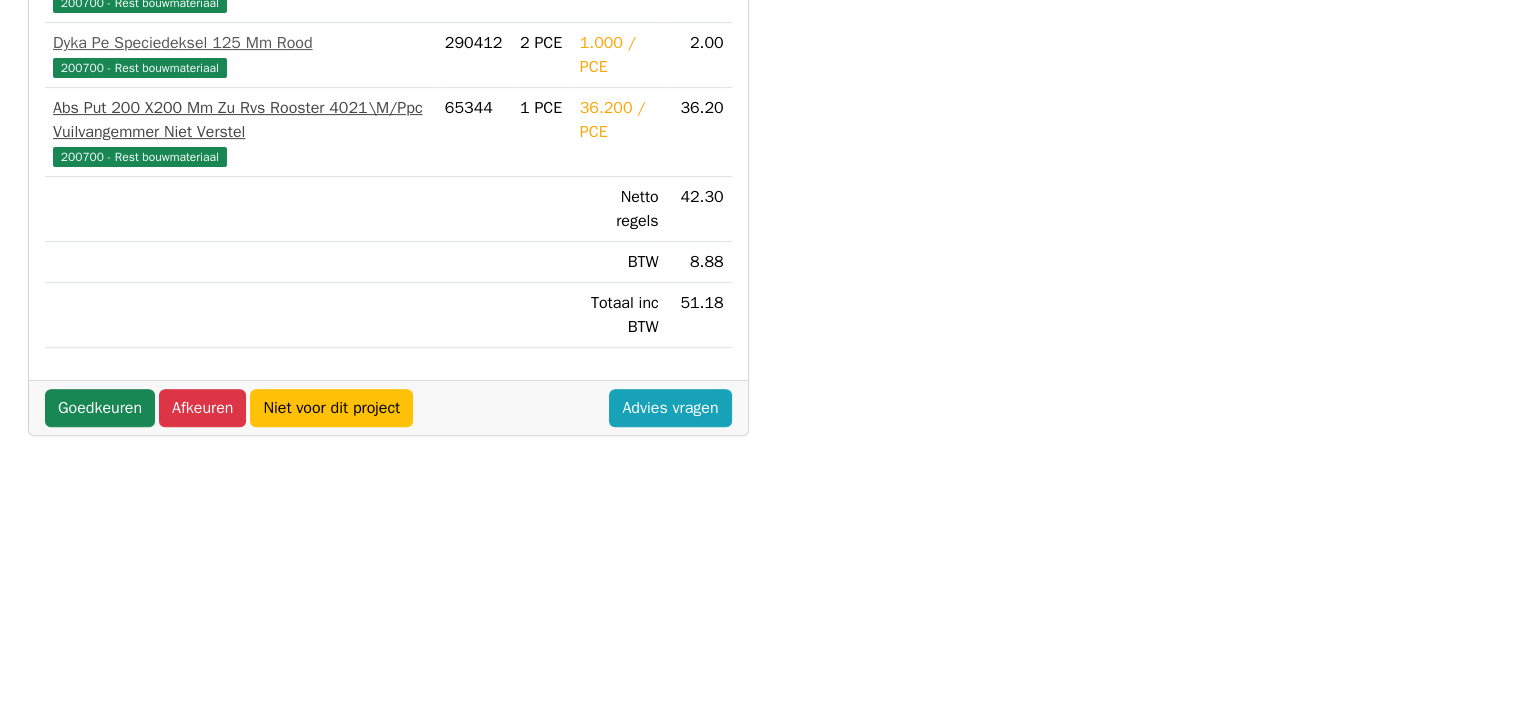 scroll, scrollTop: 700, scrollLeft: 0, axis: vertical 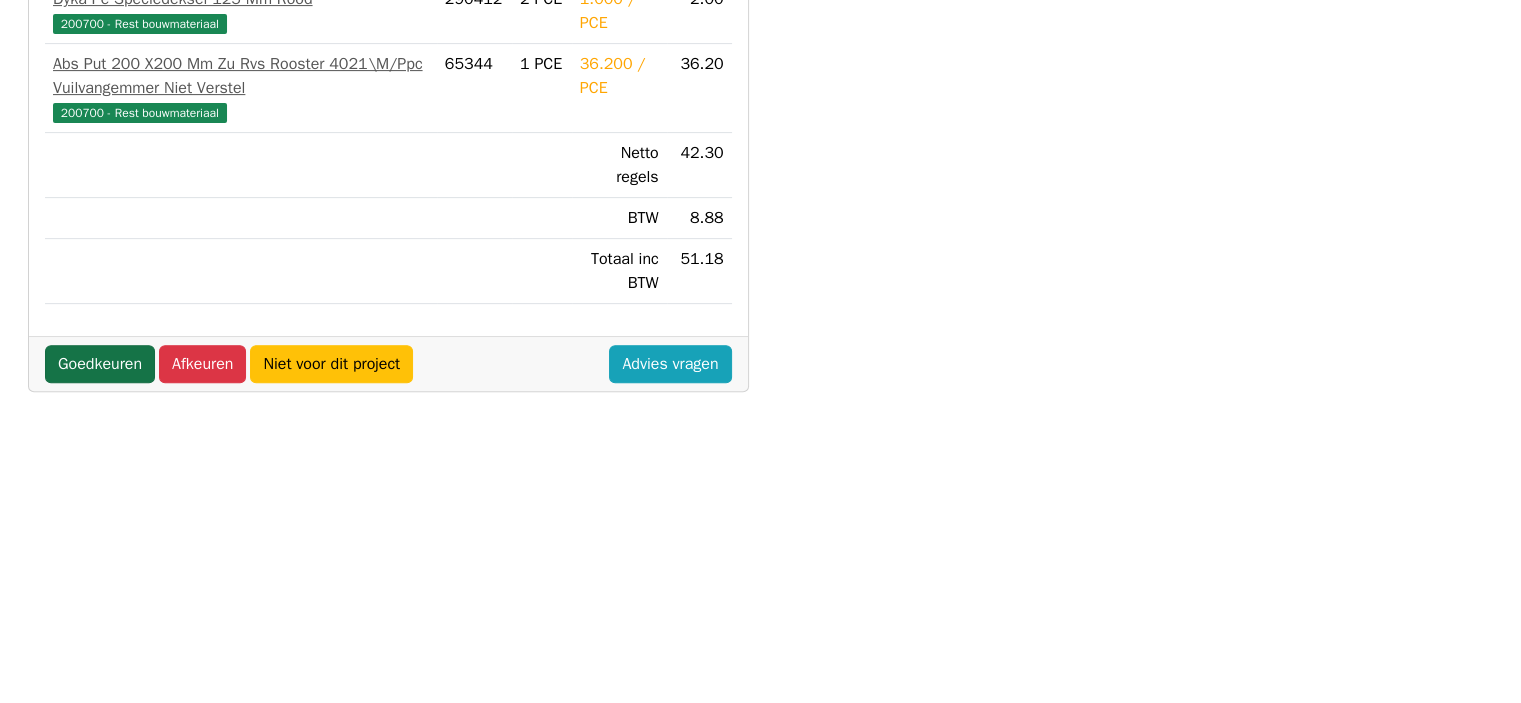 click on "Goedkeuren" at bounding box center (100, 364) 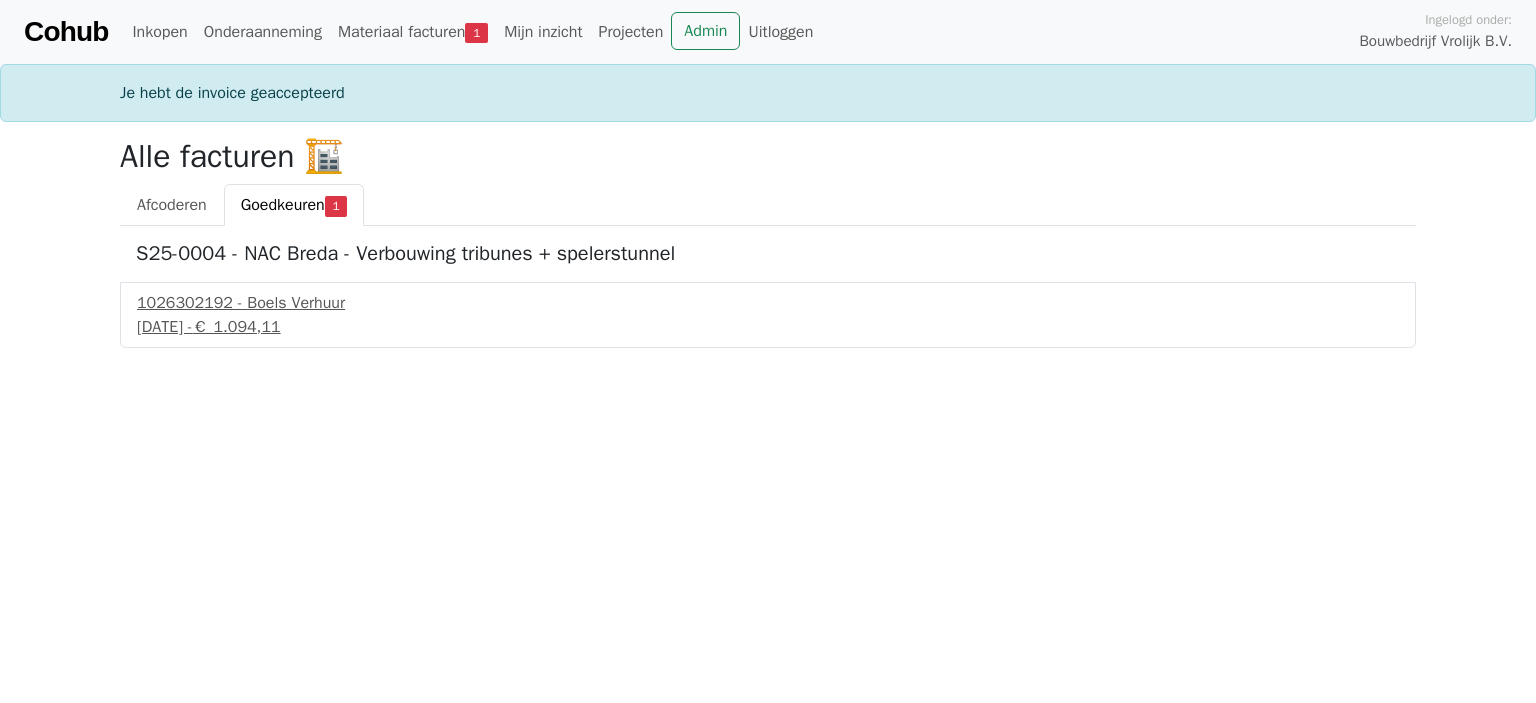 scroll, scrollTop: 0, scrollLeft: 0, axis: both 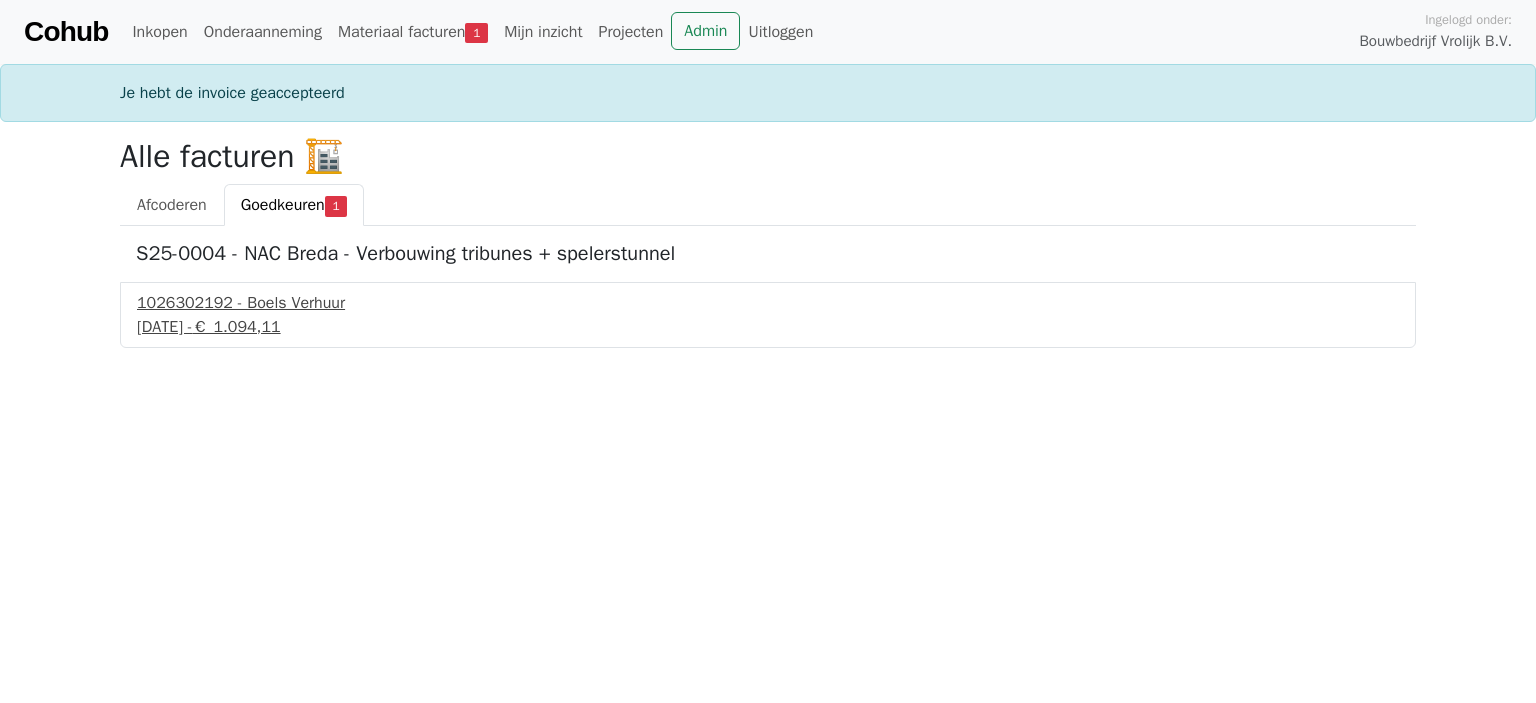 click on "3 augustus 2025 -  € 1.094,11" at bounding box center [768, 327] 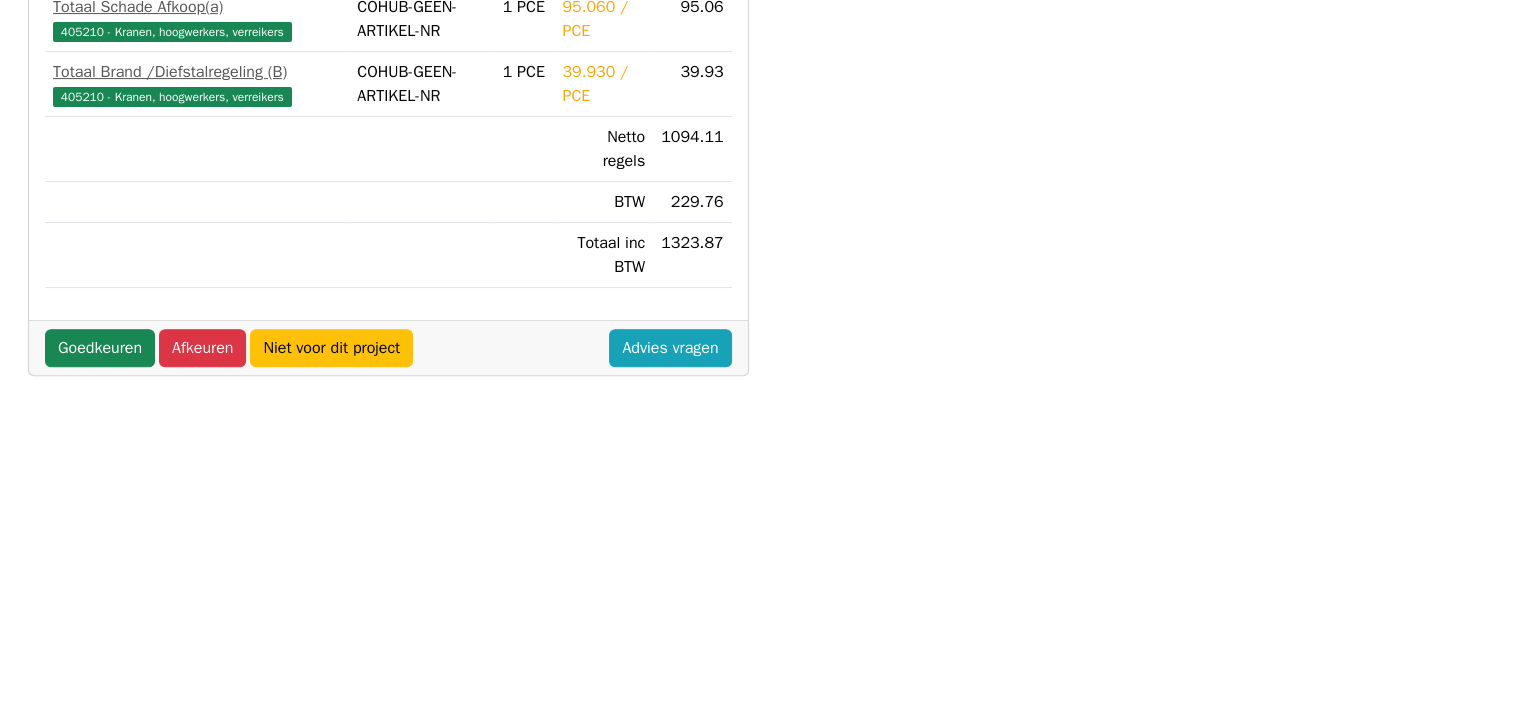 scroll, scrollTop: 700, scrollLeft: 0, axis: vertical 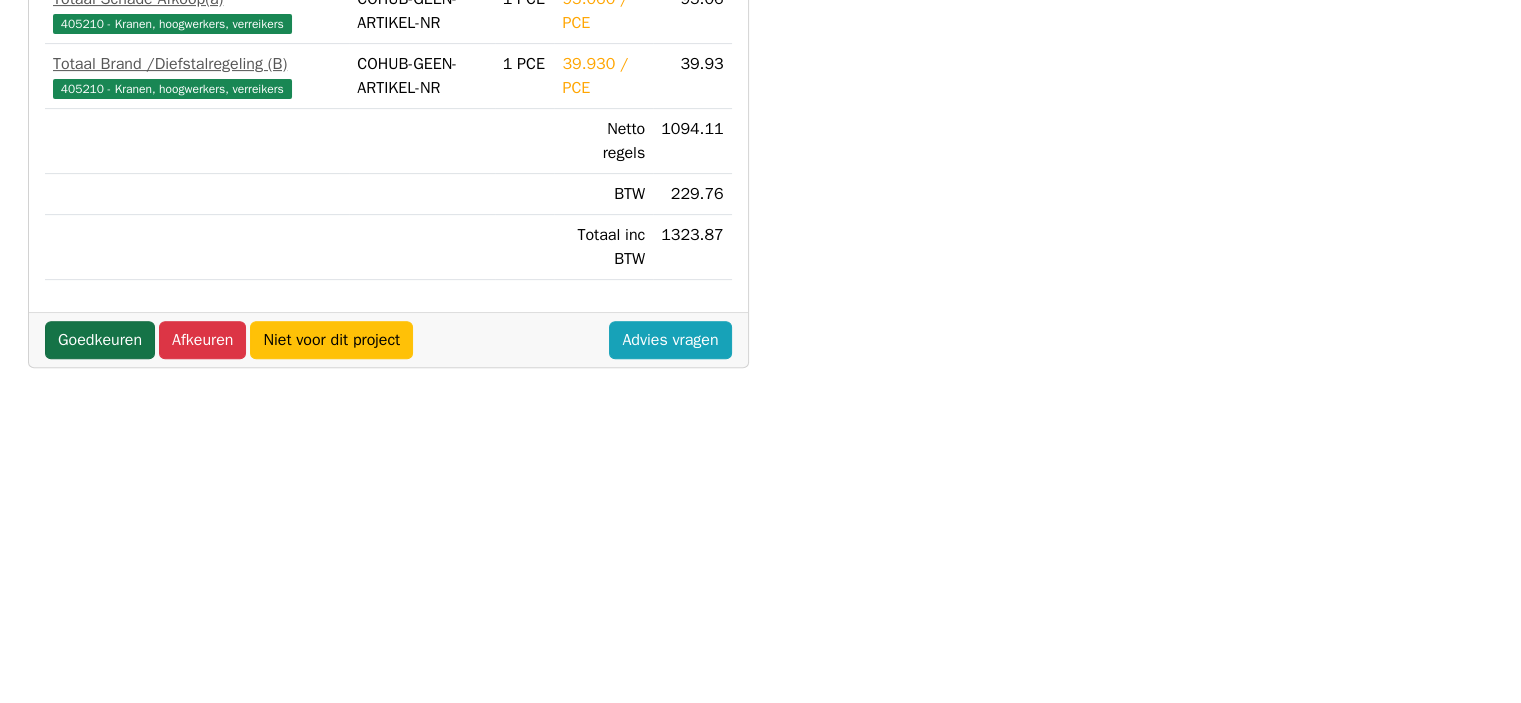 click on "Goedkeuren" at bounding box center (100, 340) 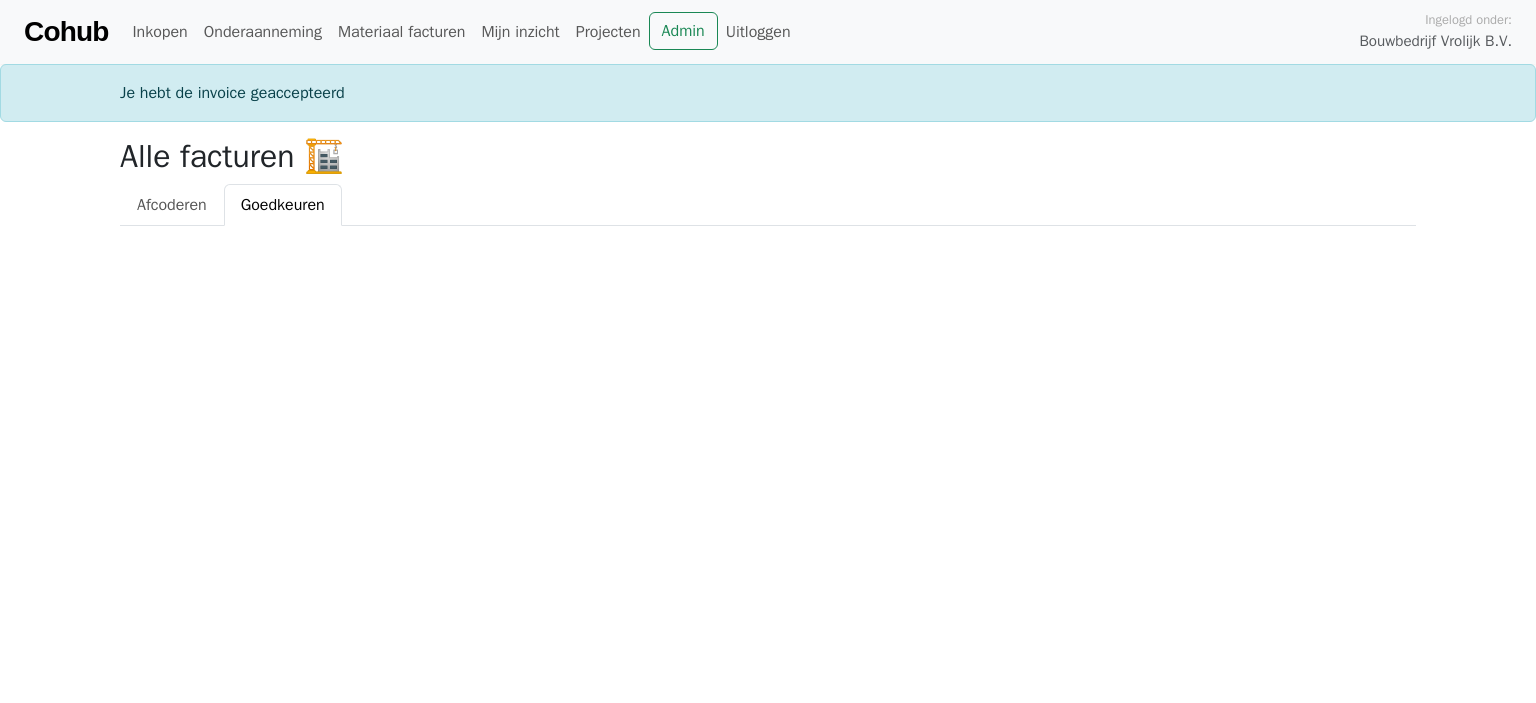 scroll, scrollTop: 0, scrollLeft: 0, axis: both 